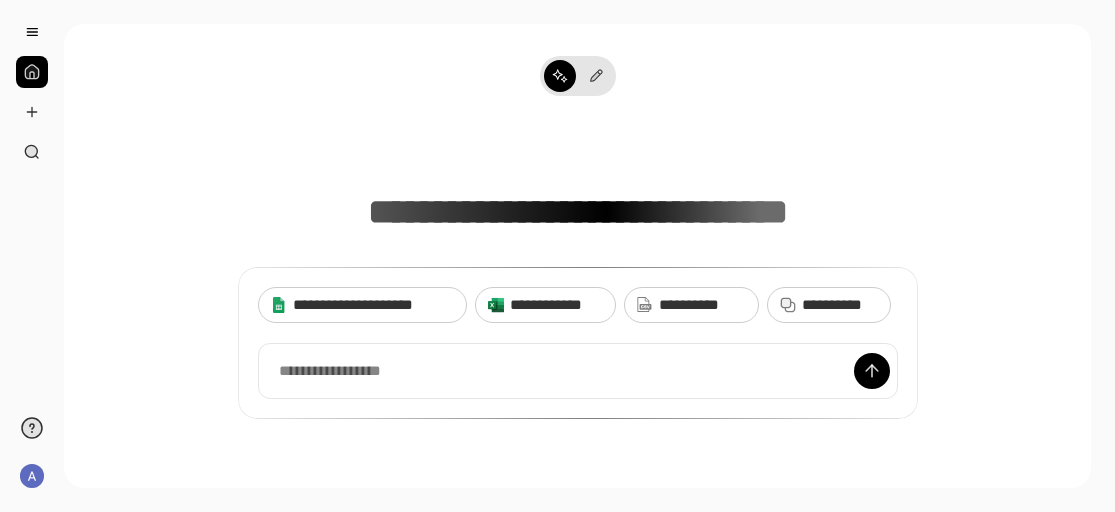 scroll, scrollTop: 0, scrollLeft: 0, axis: both 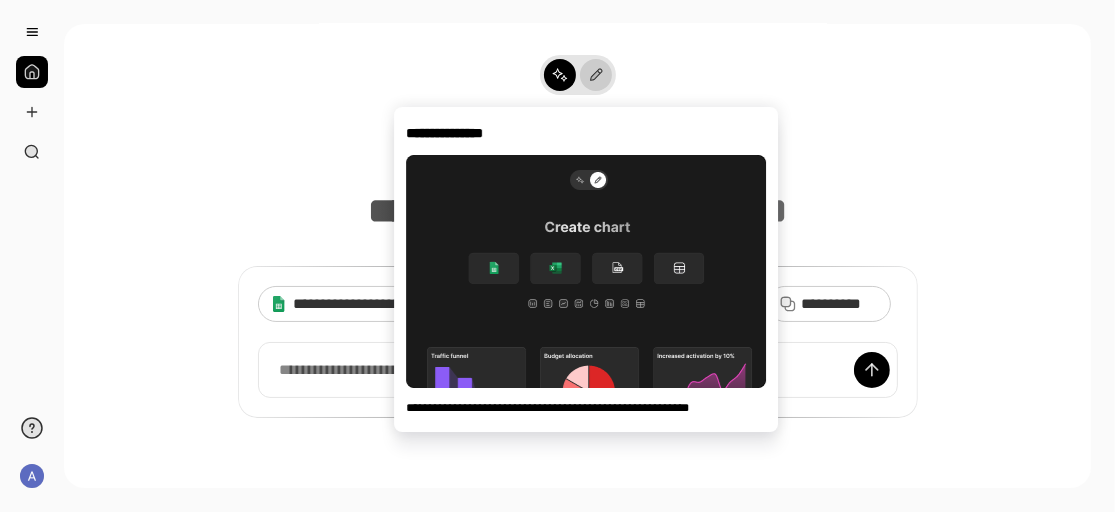 click at bounding box center [596, 75] 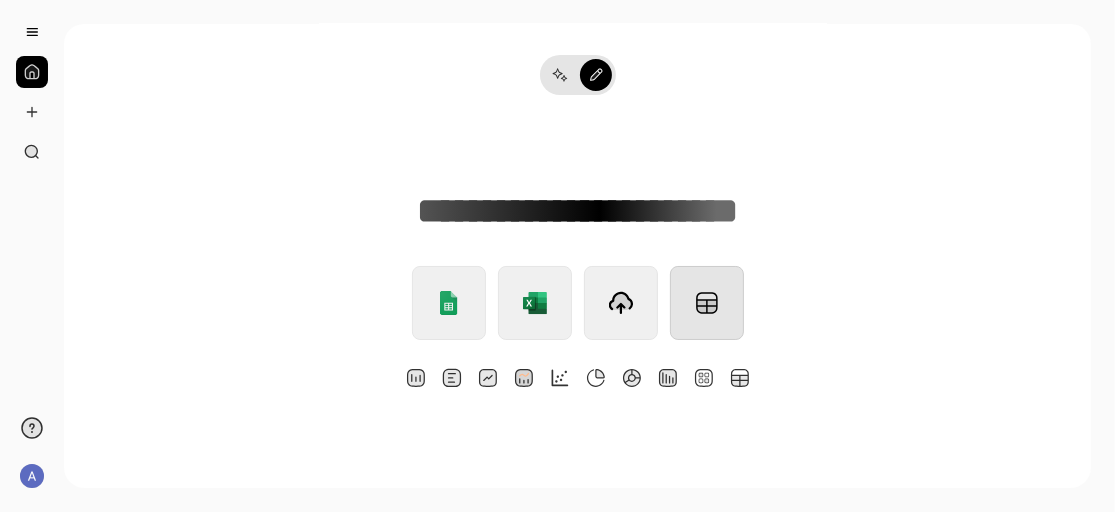 click 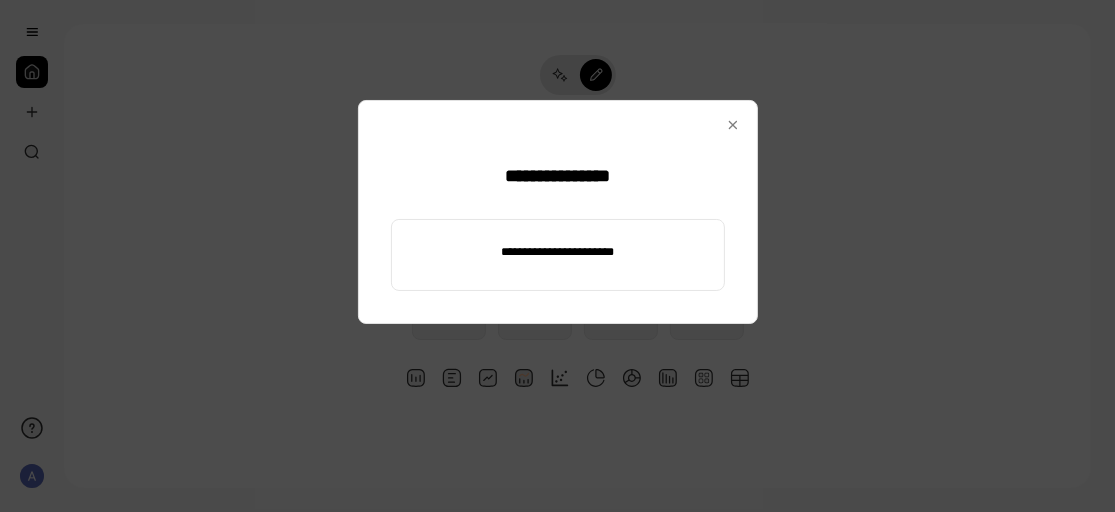 click at bounding box center [558, 252] 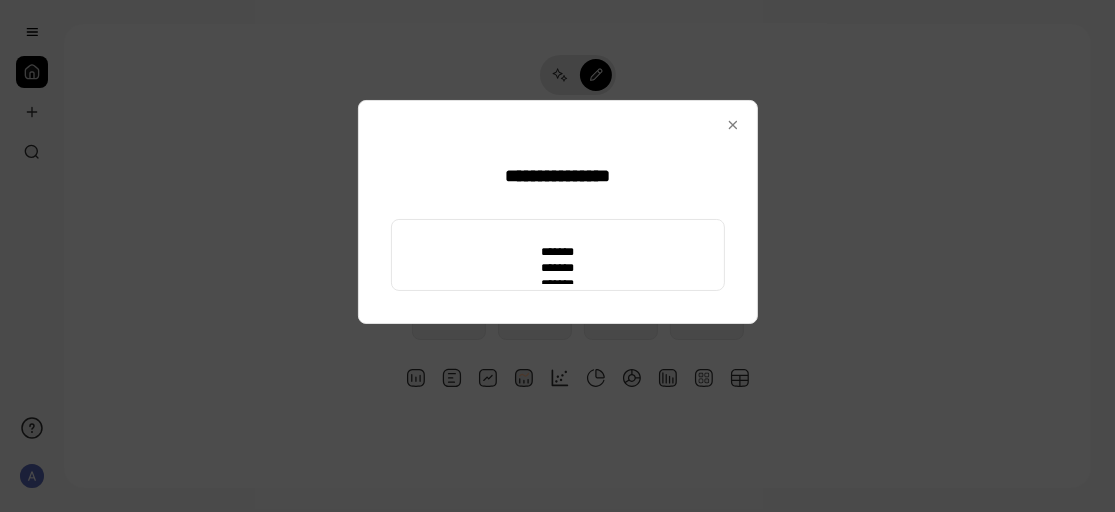 type on "*******
*******
*******
*******
******" 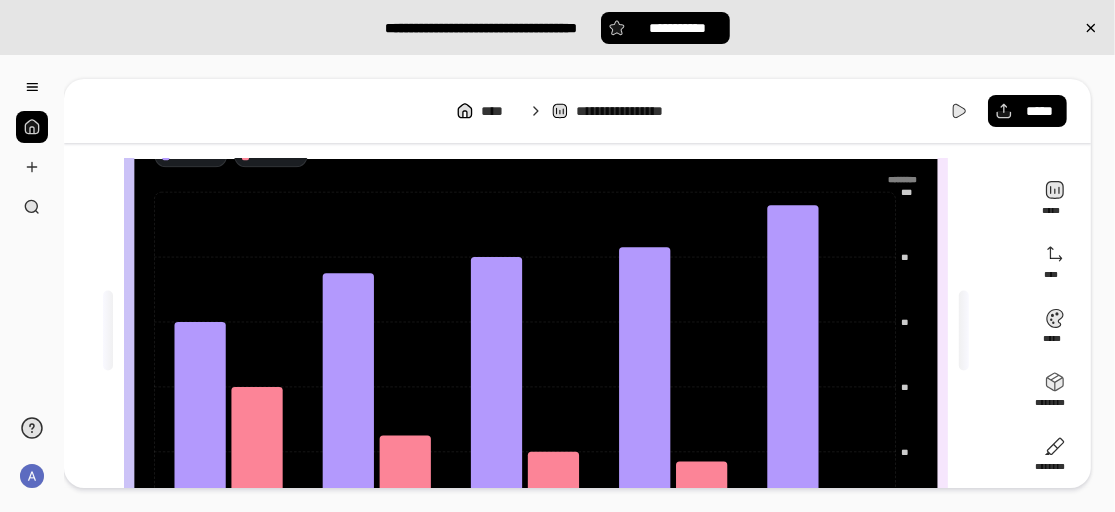 scroll, scrollTop: 146, scrollLeft: 0, axis: vertical 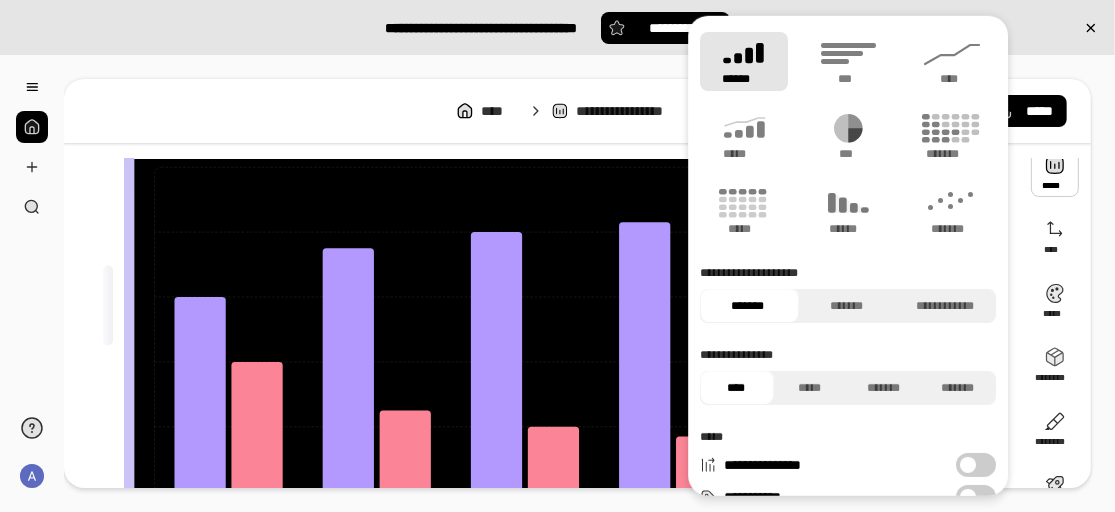 click at bounding box center [1055, 173] 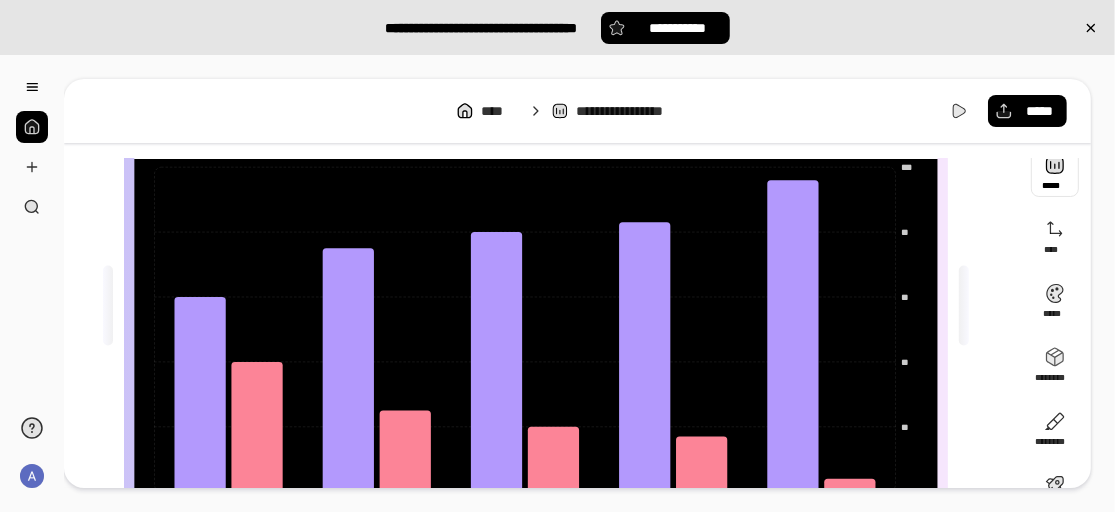 click at bounding box center [1055, 173] 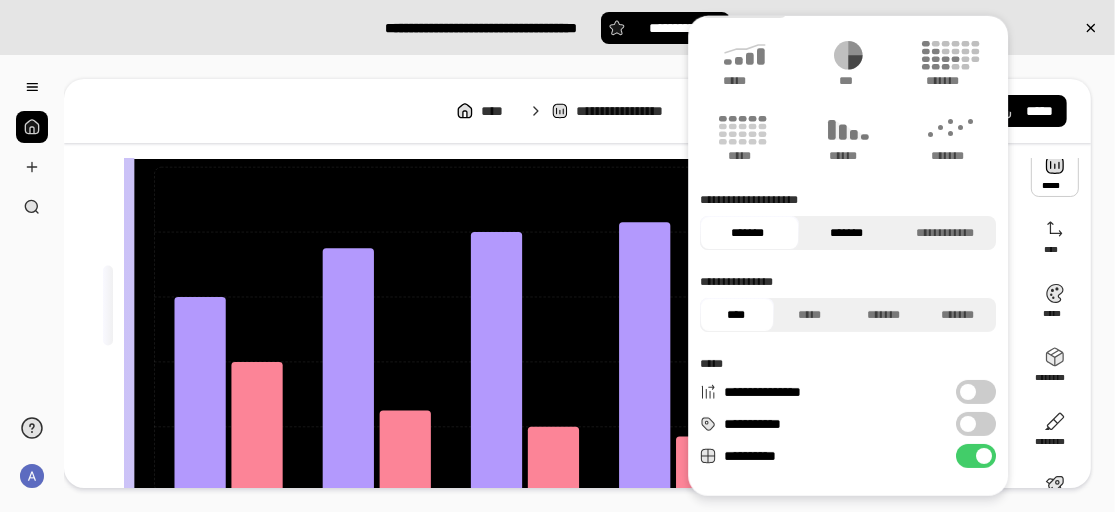 scroll, scrollTop: 77, scrollLeft: 0, axis: vertical 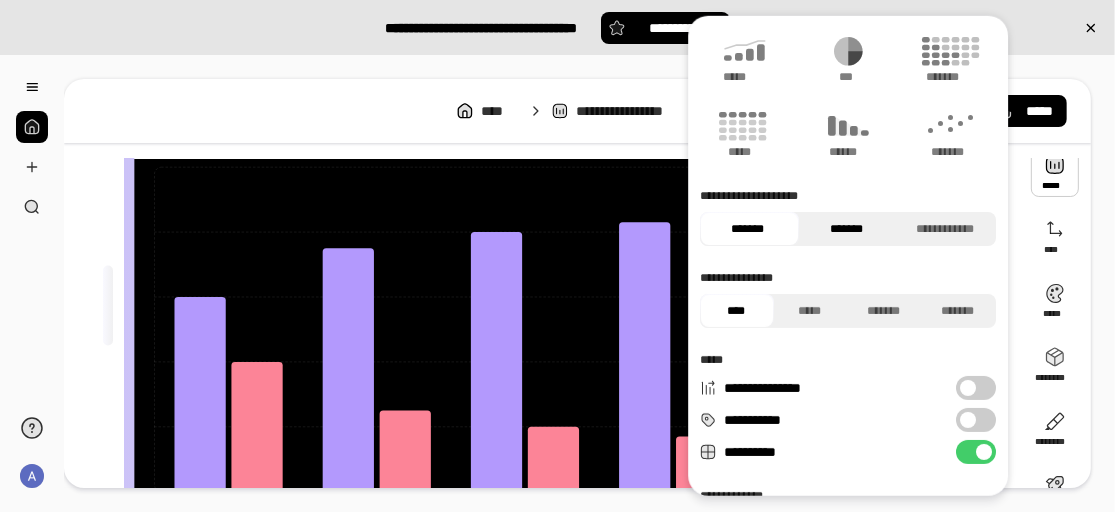 click on "*******" at bounding box center (846, 229) 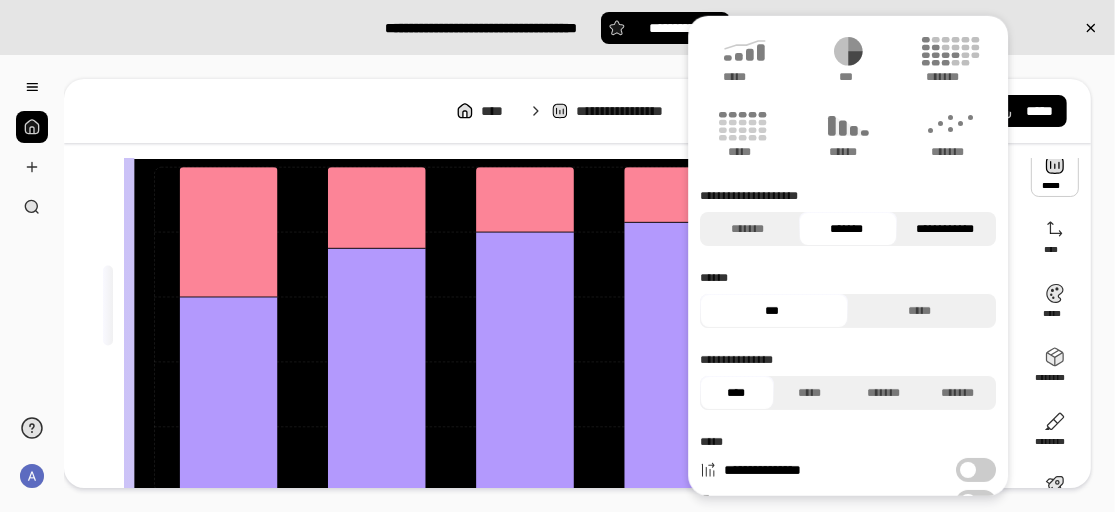 click on "**********" at bounding box center [945, 229] 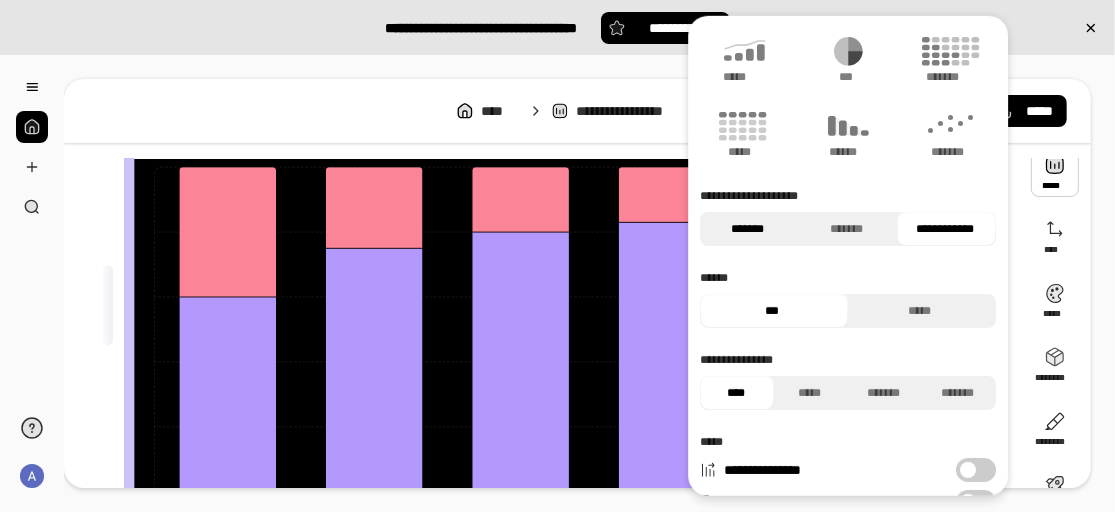 click on "*******" at bounding box center (747, 229) 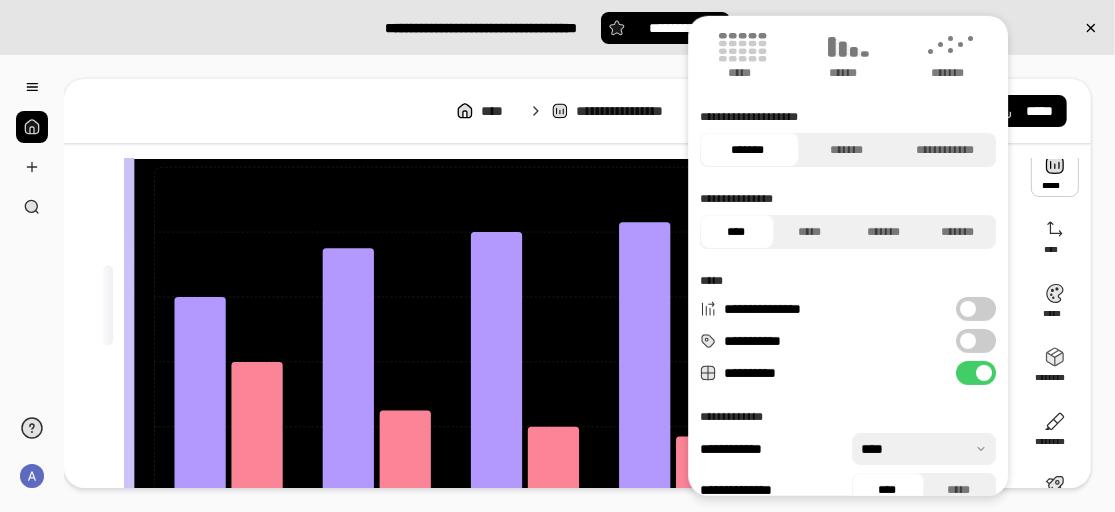 scroll, scrollTop: 154, scrollLeft: 0, axis: vertical 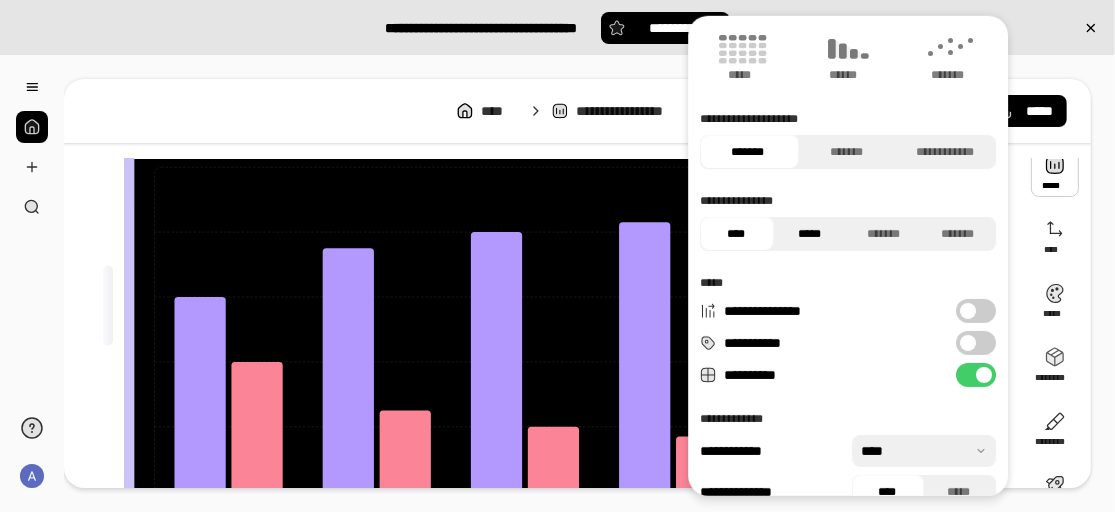 click on "*****" at bounding box center [810, 234] 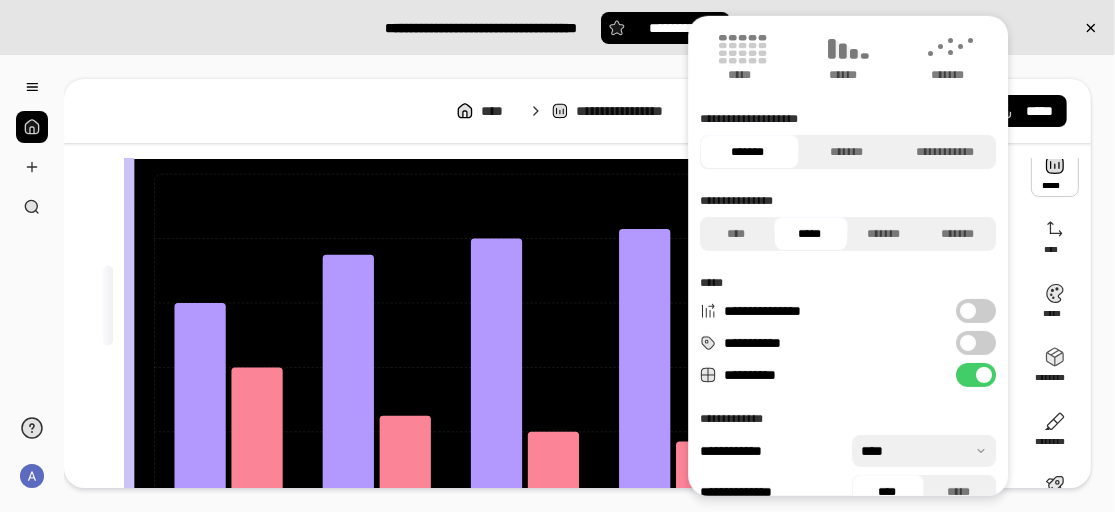 scroll, scrollTop: 154, scrollLeft: 0, axis: vertical 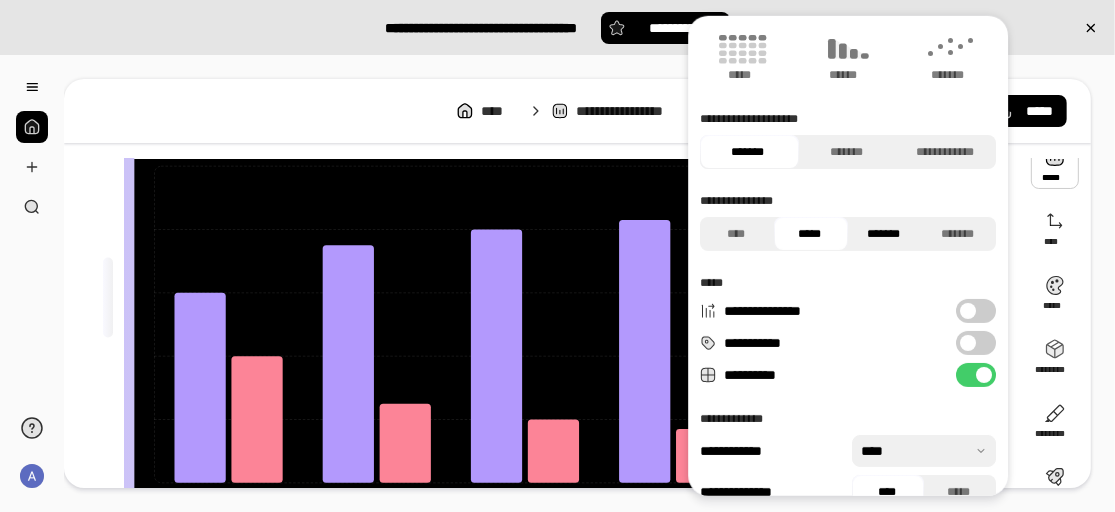 click on "*******" at bounding box center [884, 234] 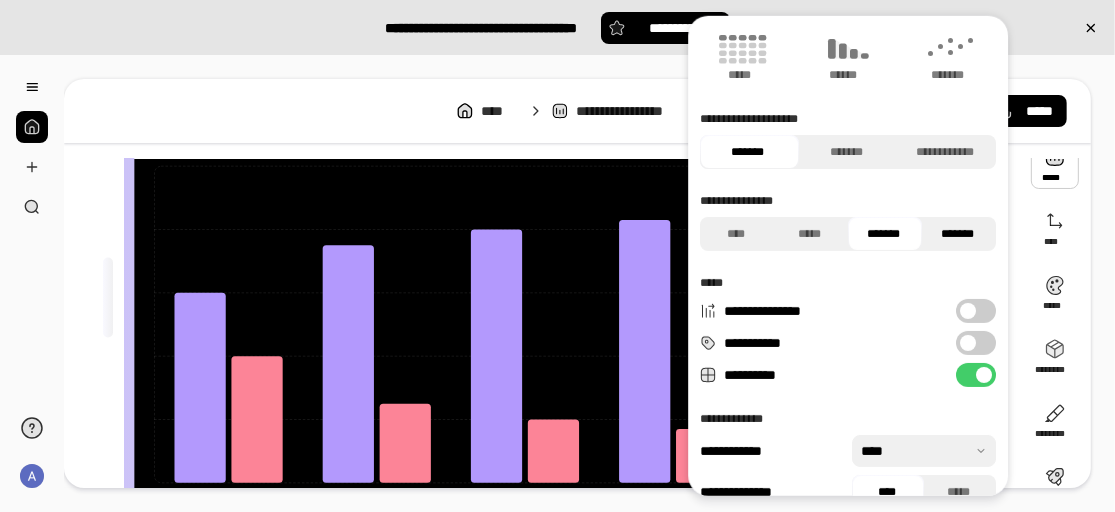 click on "*******" at bounding box center [958, 234] 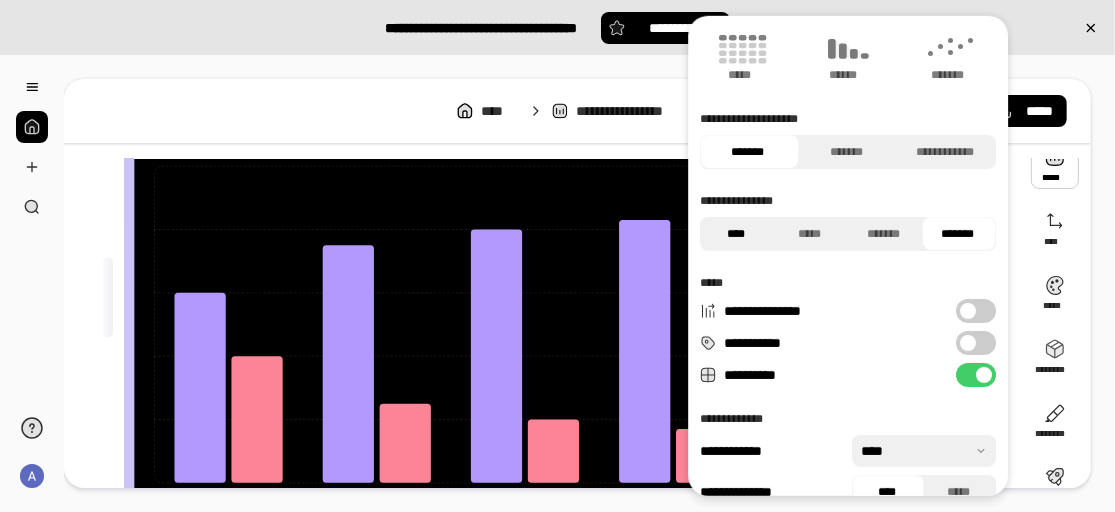 click on "****" at bounding box center [736, 234] 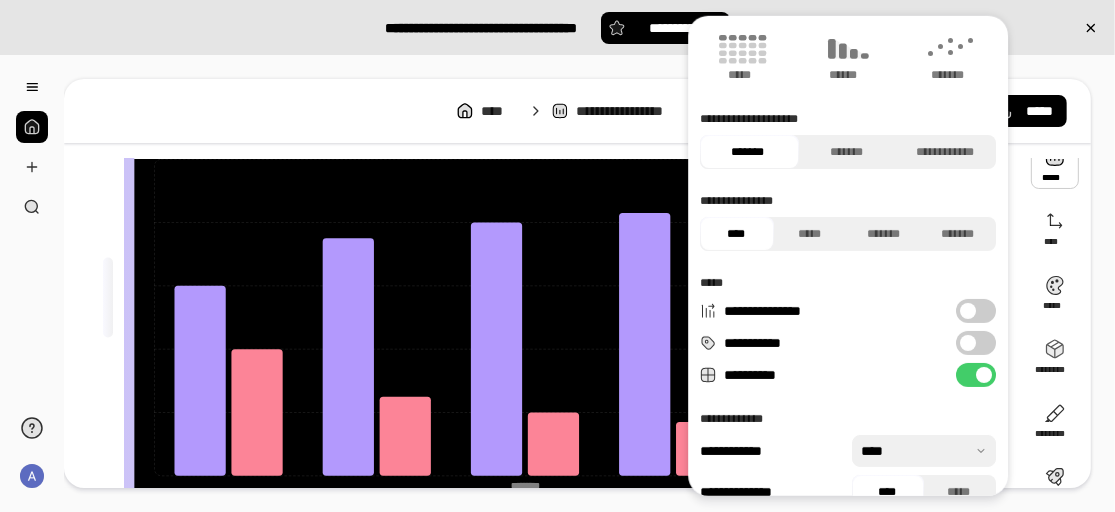 scroll, scrollTop: 146, scrollLeft: 0, axis: vertical 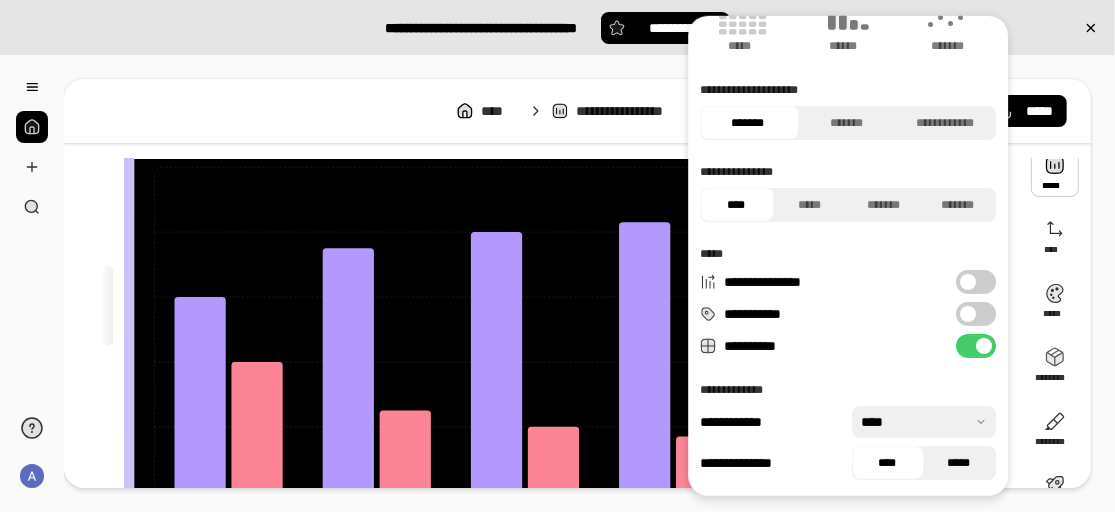 click on "*****" at bounding box center (959, 463) 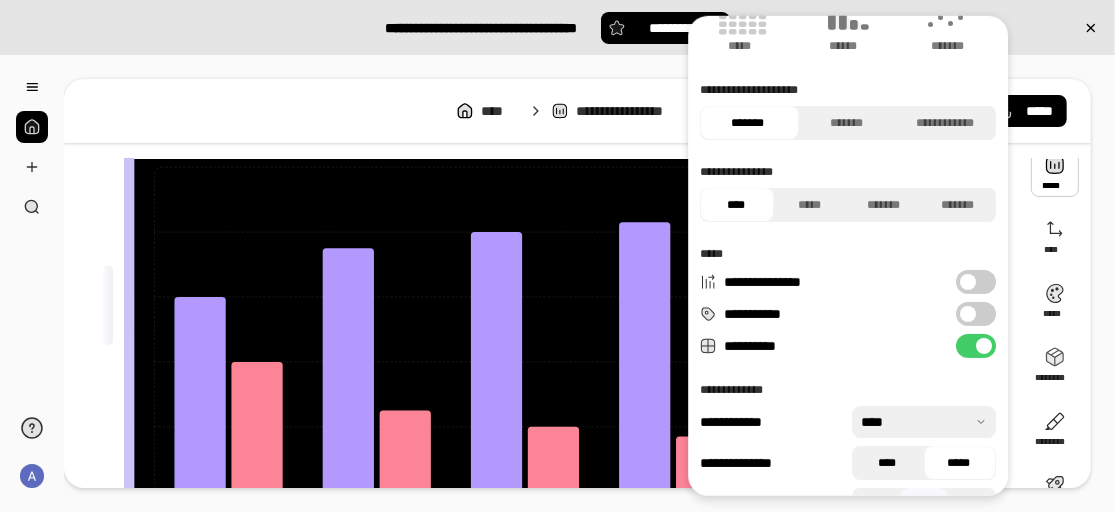 scroll, scrollTop: 224, scrollLeft: 0, axis: vertical 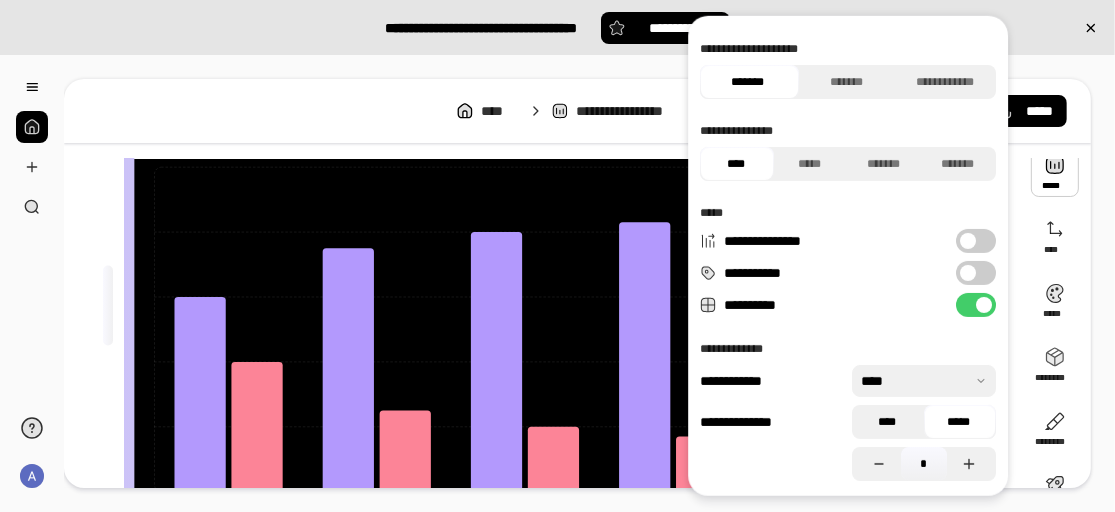 click on "****" at bounding box center (887, 422) 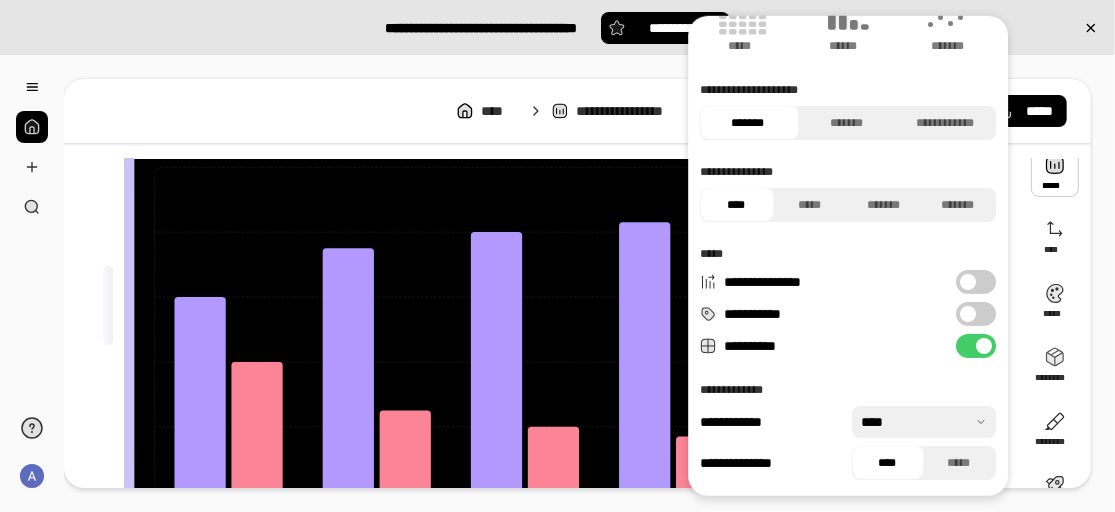 scroll, scrollTop: 183, scrollLeft: 0, axis: vertical 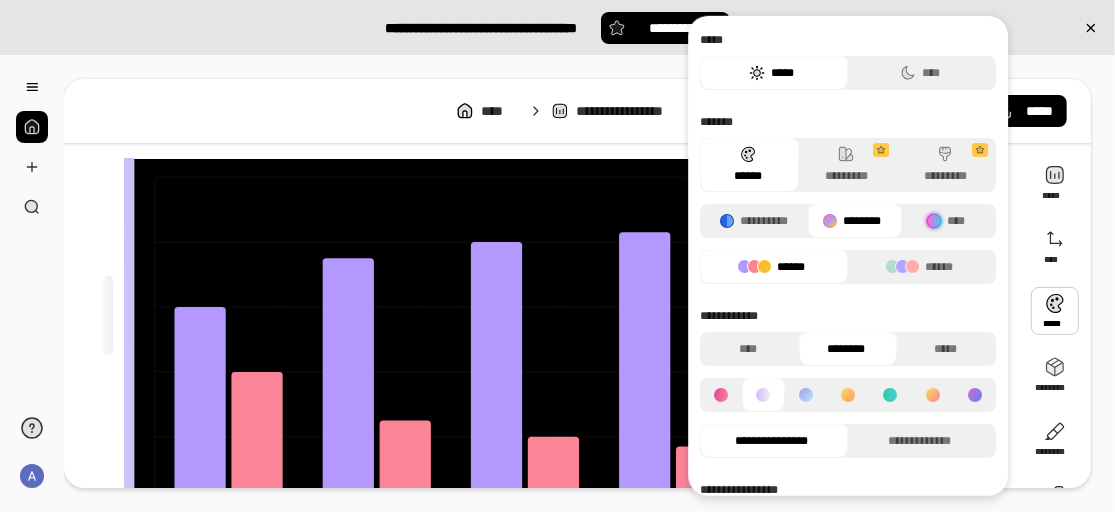 click on "*****" at bounding box center (771, 73) 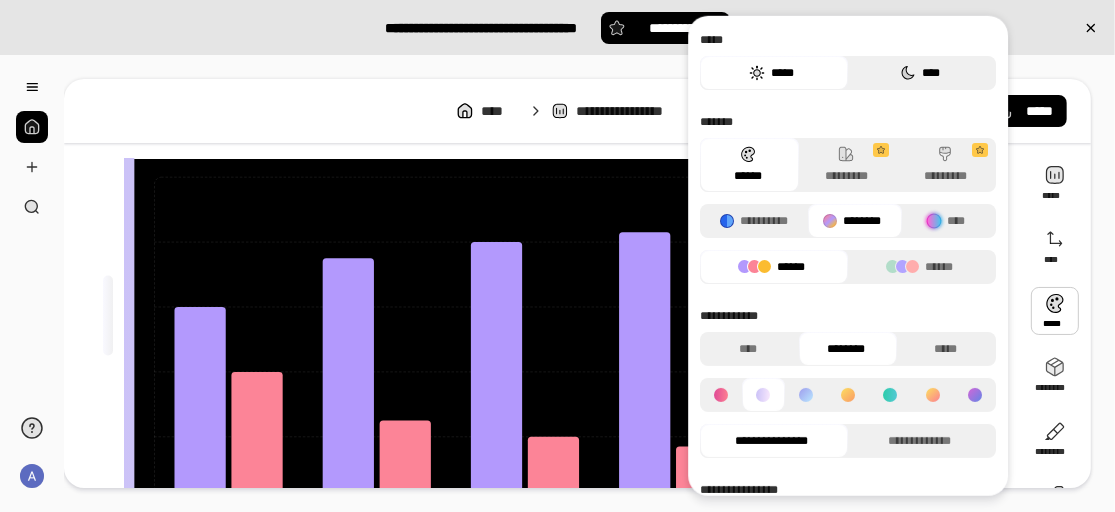 click on "****" at bounding box center [919, 73] 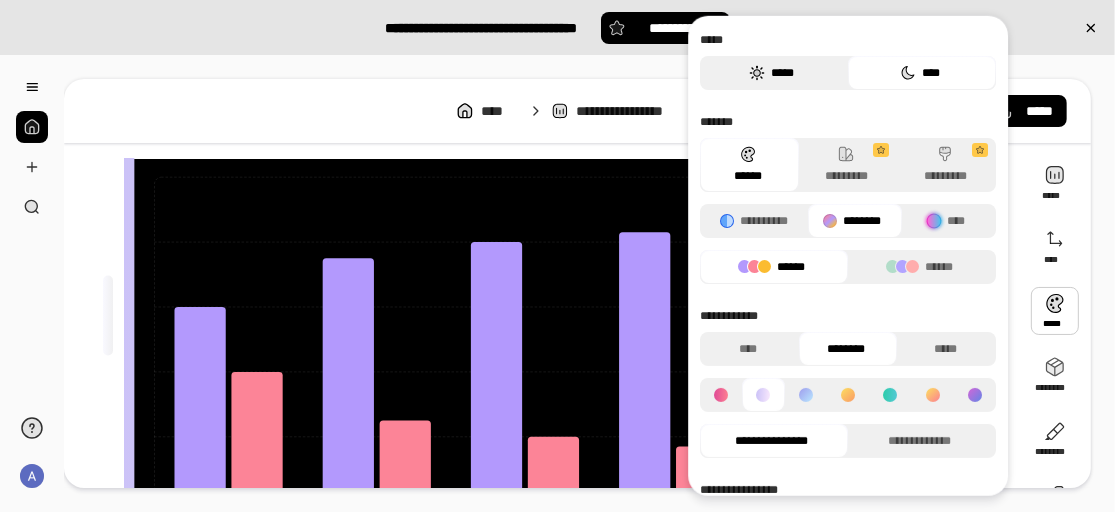 click on "*****" at bounding box center [771, 73] 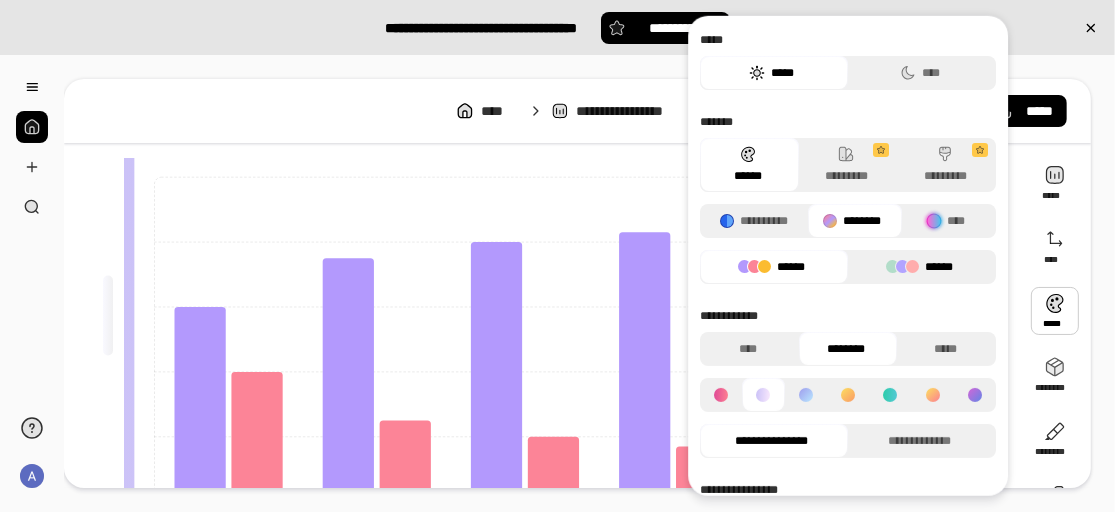click on "******" at bounding box center [919, 267] 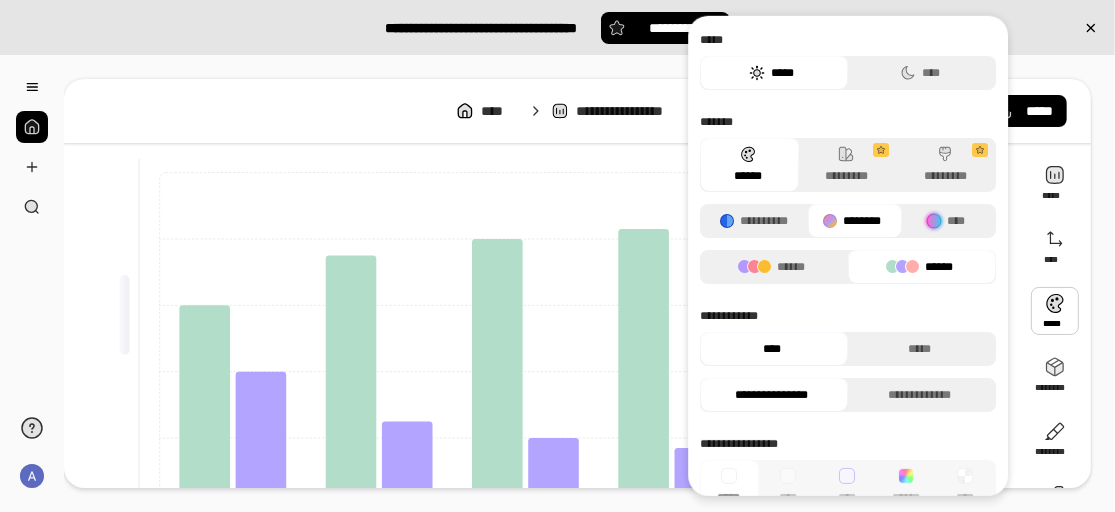 scroll, scrollTop: 33, scrollLeft: 0, axis: vertical 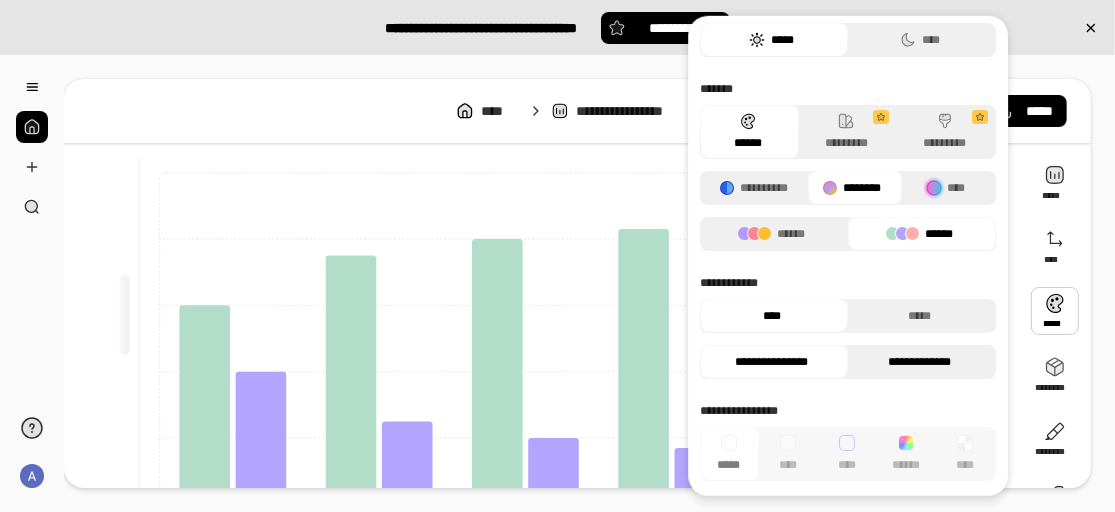 click on "**********" at bounding box center (919, 362) 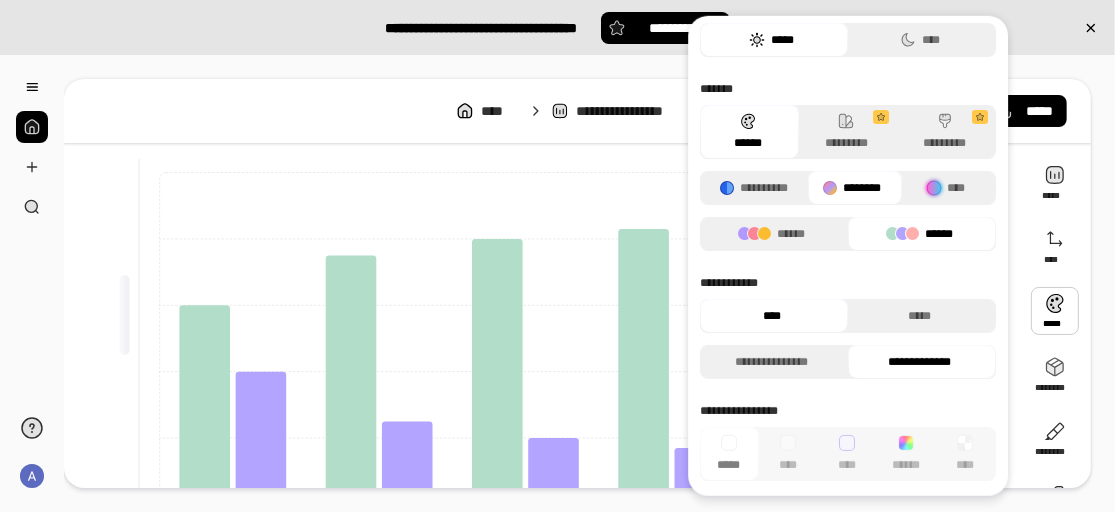 click on "**********" at bounding box center [919, 362] 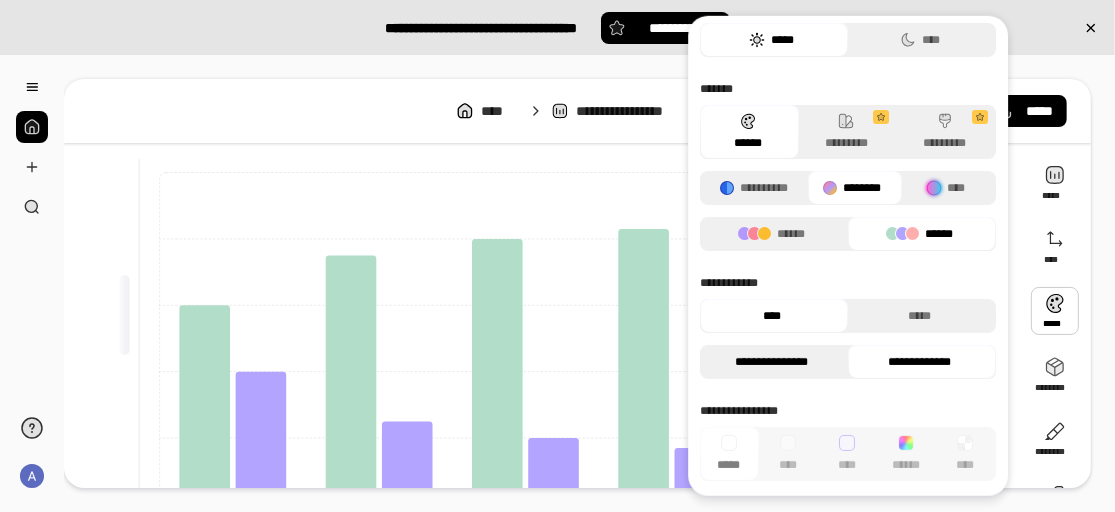 click on "**********" at bounding box center [771, 362] 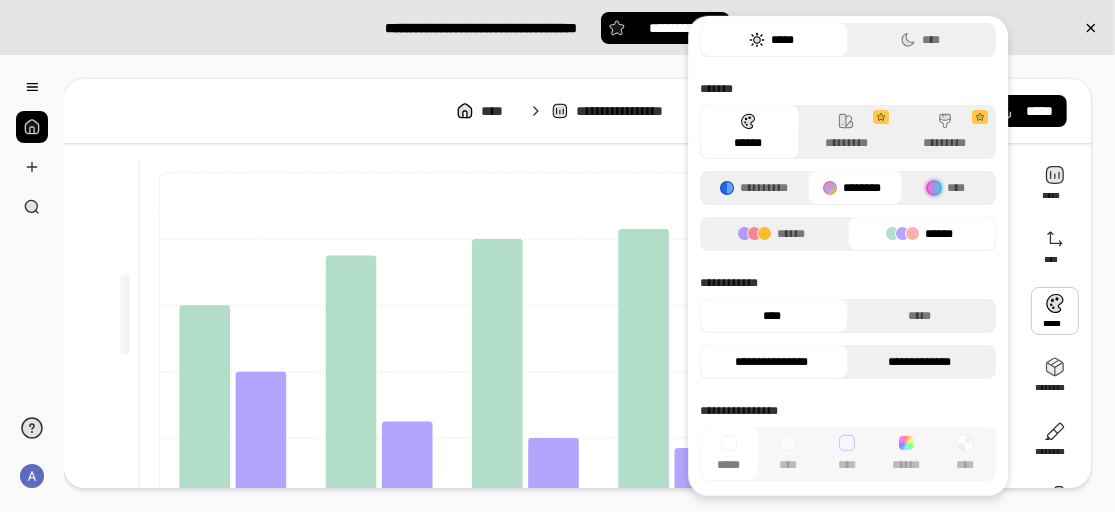 click on "**********" at bounding box center [919, 362] 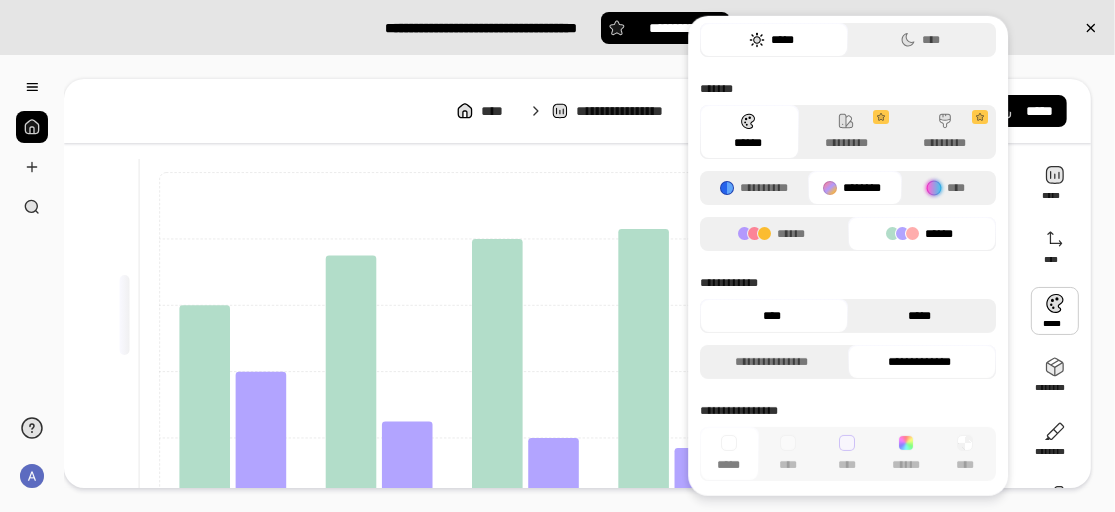 click on "*****" at bounding box center (919, 316) 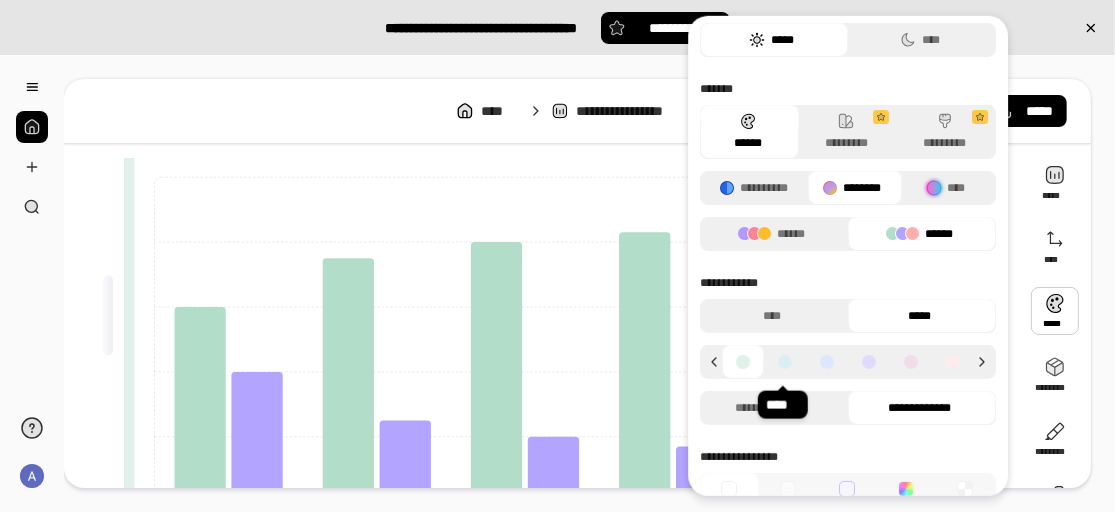 click at bounding box center (785, 362) 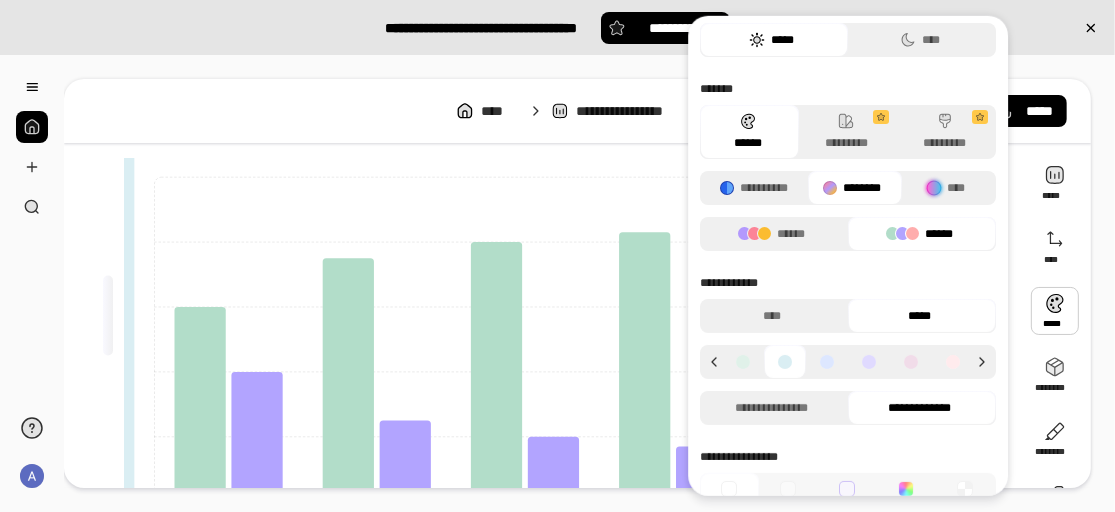 click at bounding box center (827, 362) 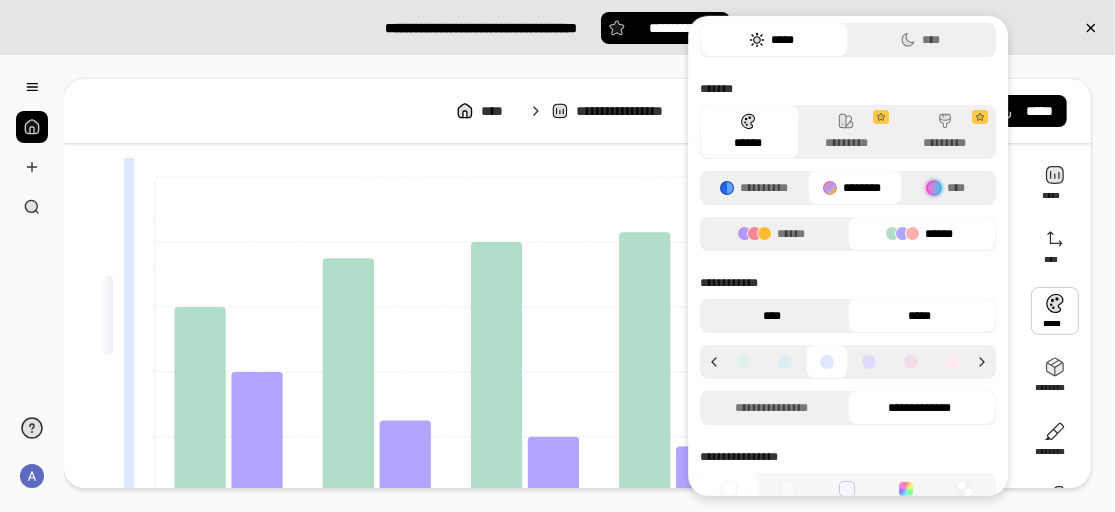 click on "****" at bounding box center [771, 316] 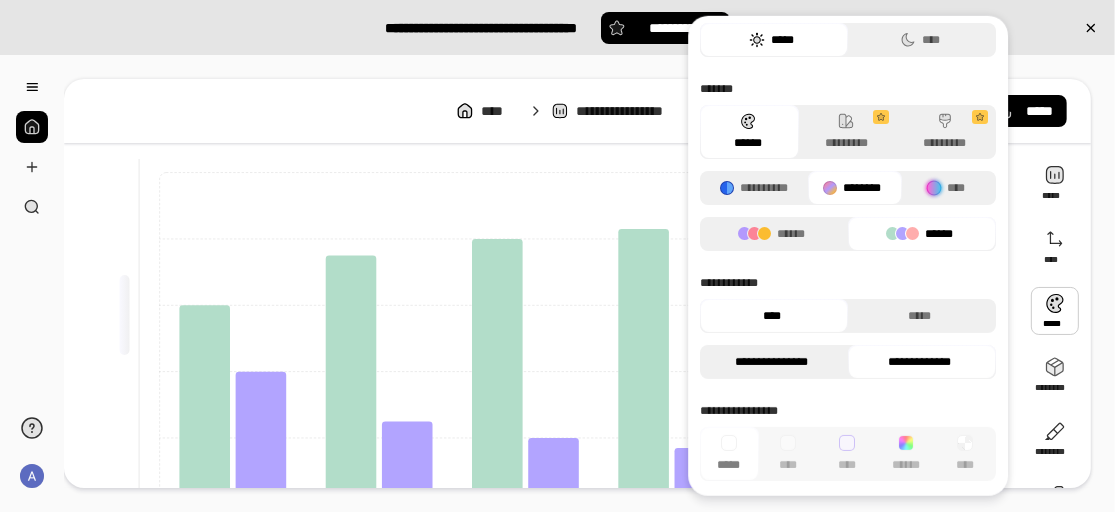 click on "**********" at bounding box center [771, 362] 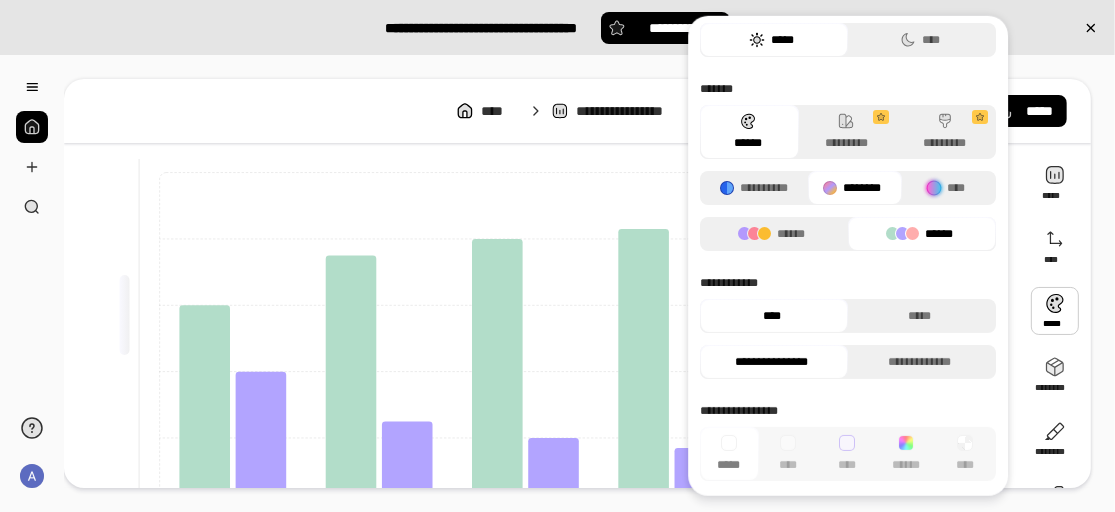 scroll, scrollTop: 0, scrollLeft: 0, axis: both 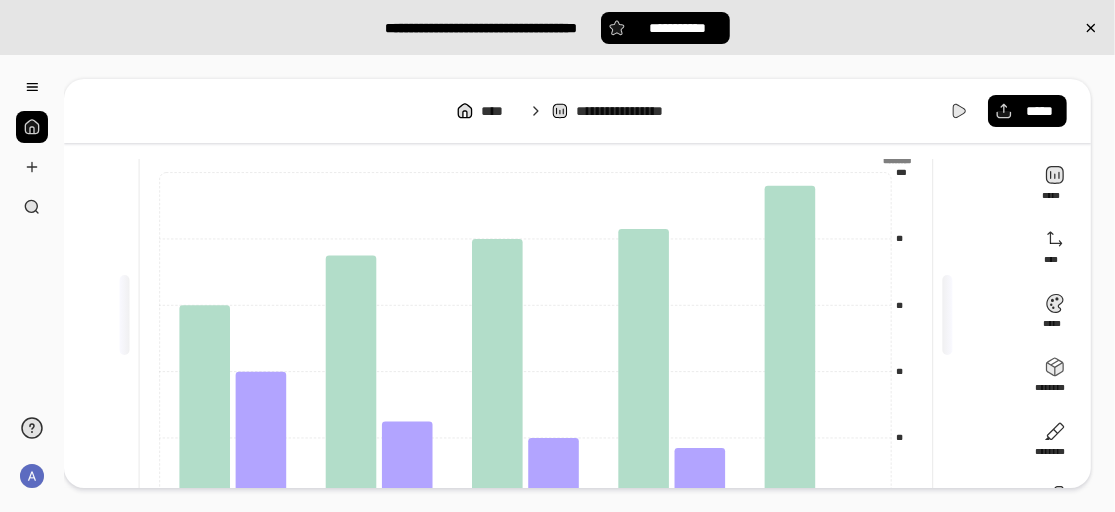 click on "**********" at bounding box center (589, 283) 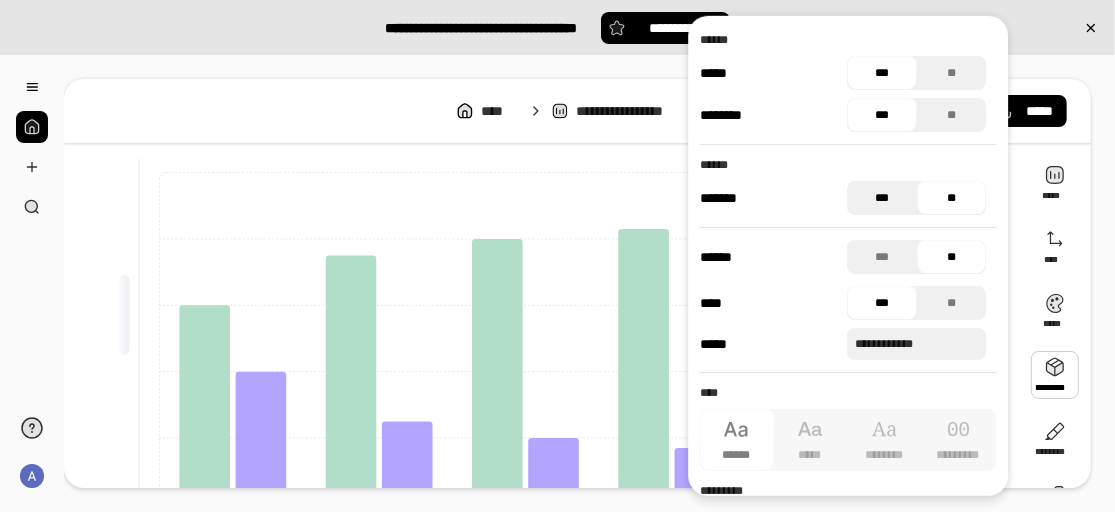 click on "***" at bounding box center (882, 198) 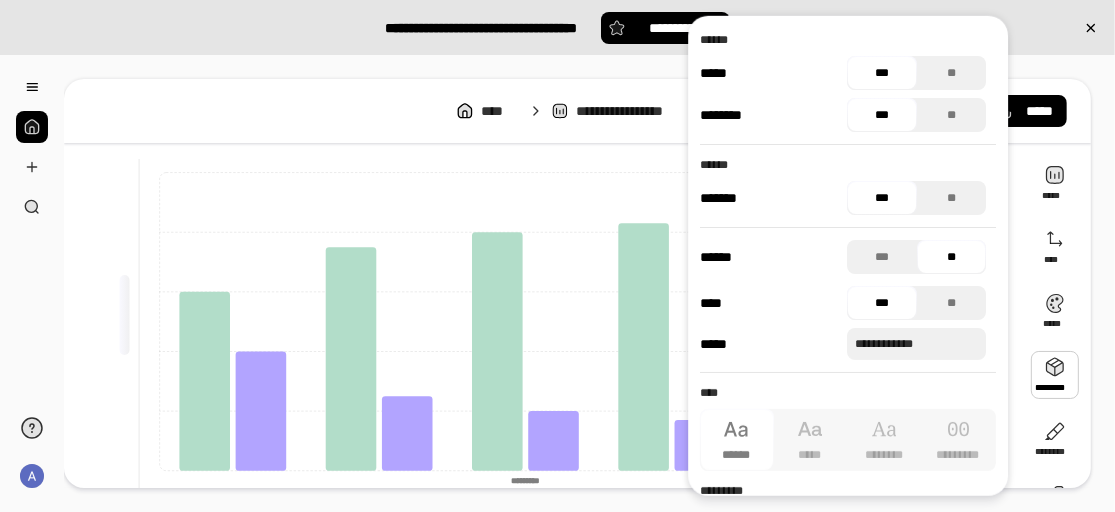 scroll, scrollTop: 60, scrollLeft: 0, axis: vertical 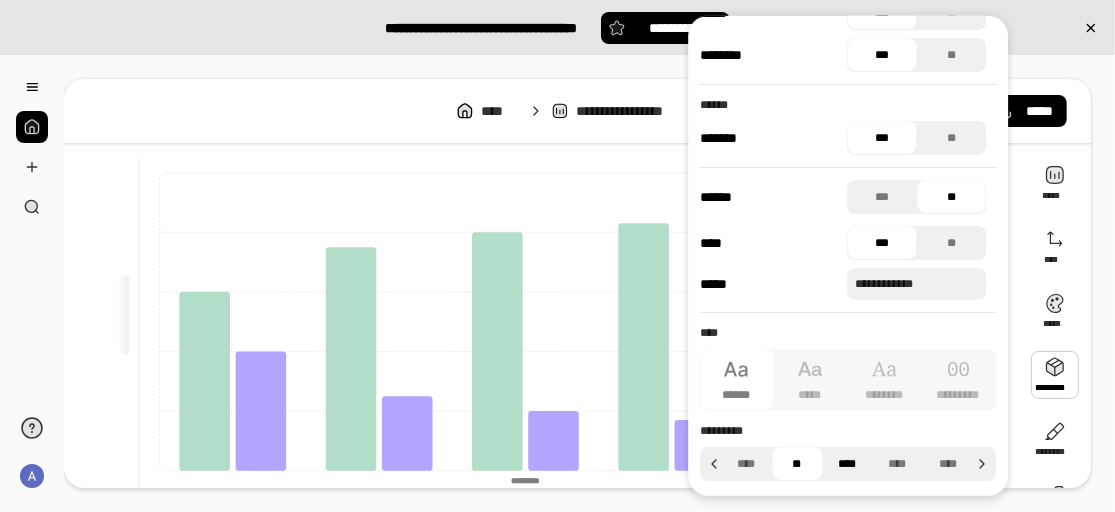 click on "****" at bounding box center [847, 464] 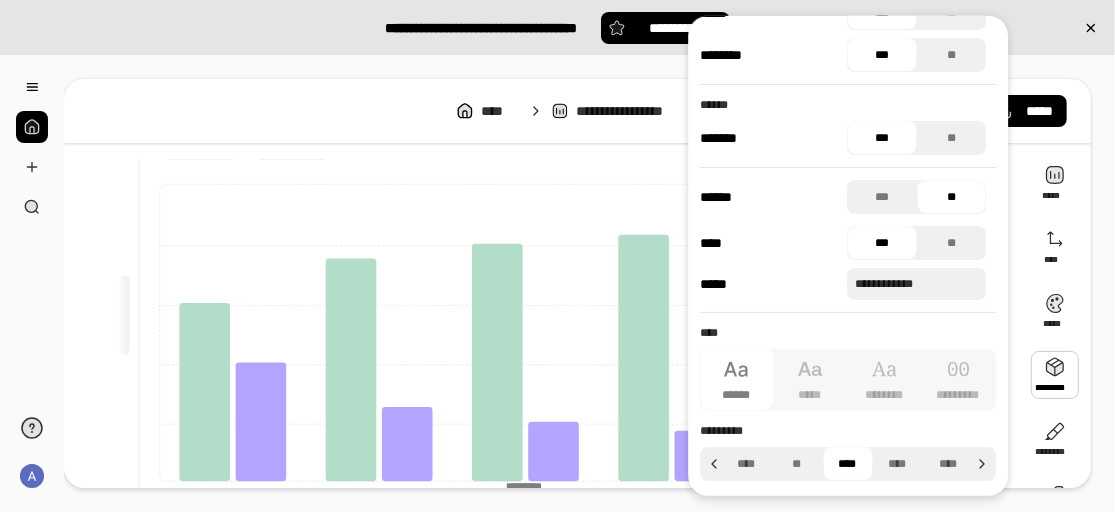 scroll, scrollTop: 146, scrollLeft: 0, axis: vertical 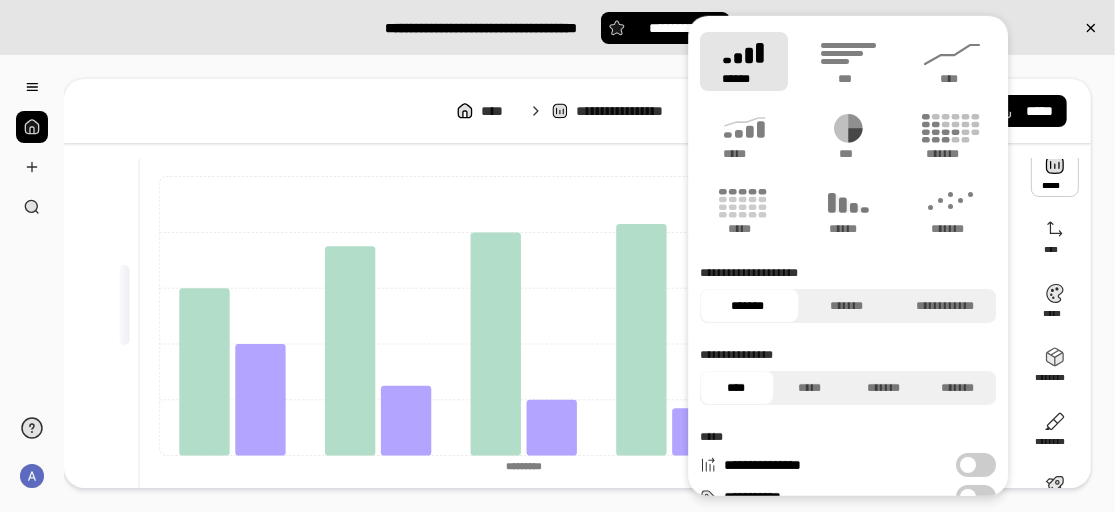 click on "**********" at bounding box center [589, 283] 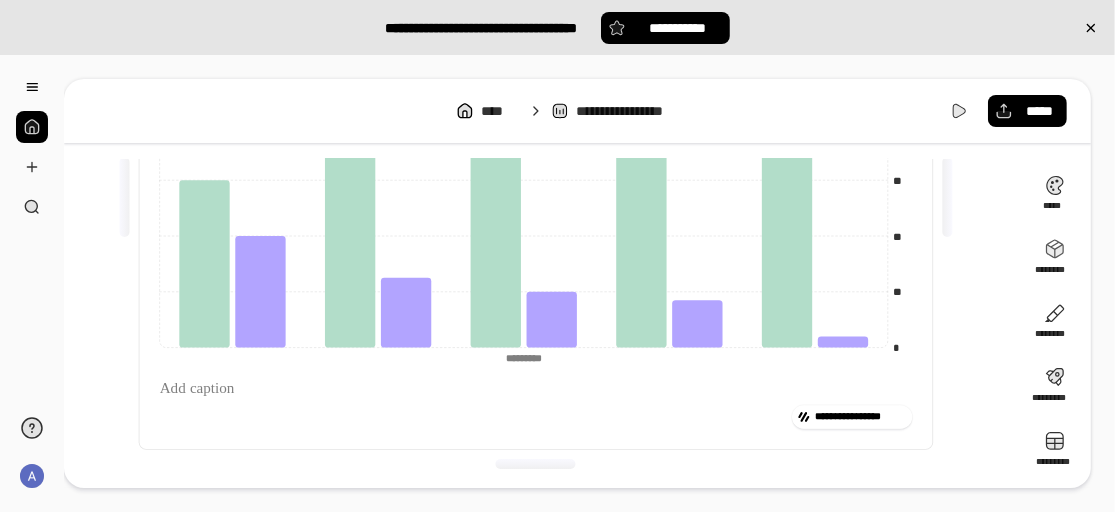 scroll, scrollTop: 253, scrollLeft: 0, axis: vertical 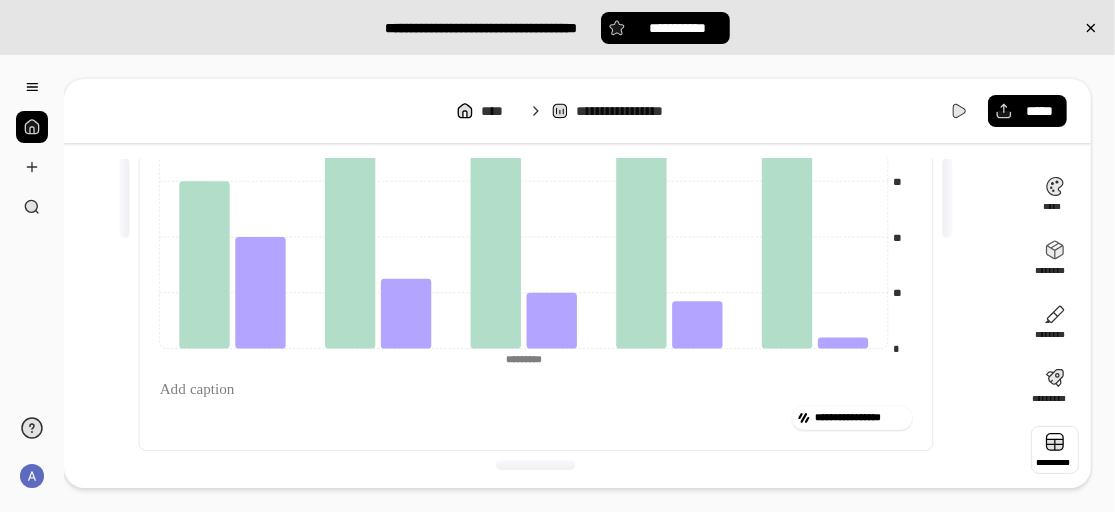 click at bounding box center [1055, 450] 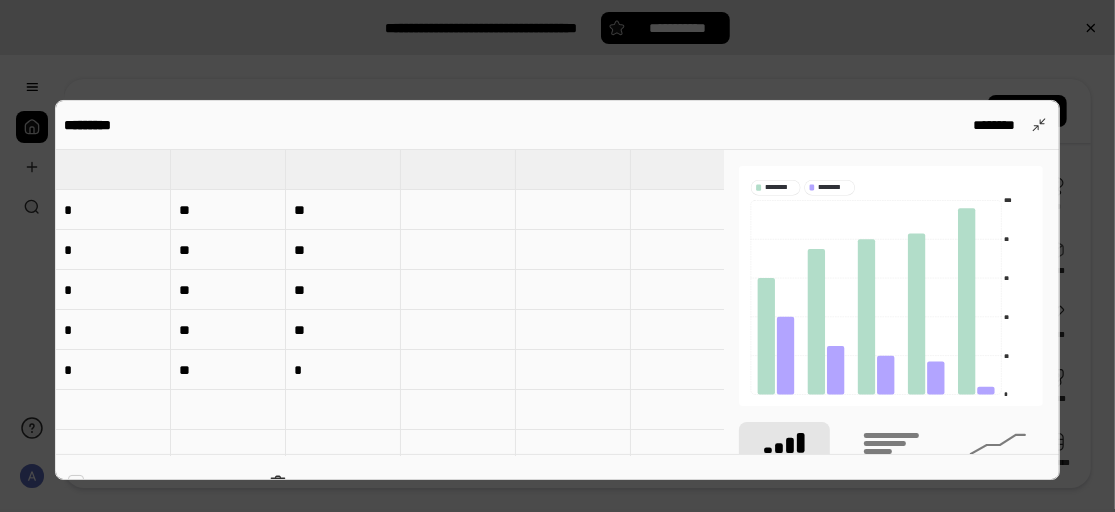 click at bounding box center [113, 169] 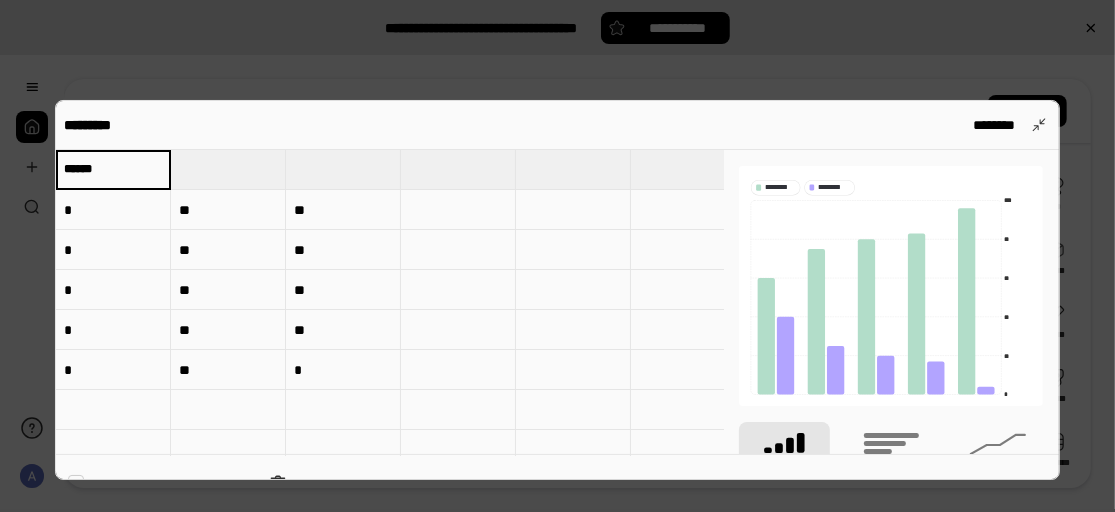 type on "*****" 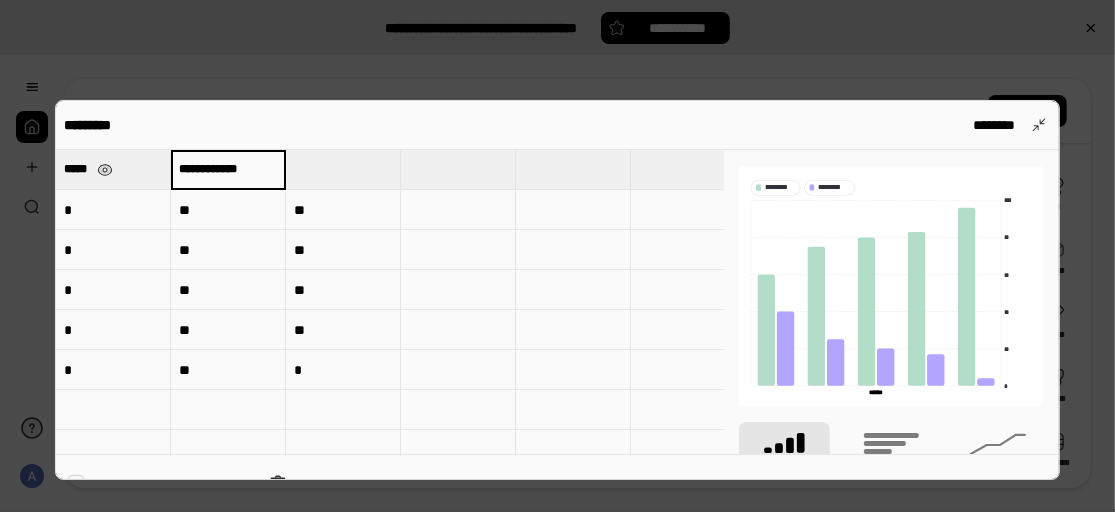 type on "**********" 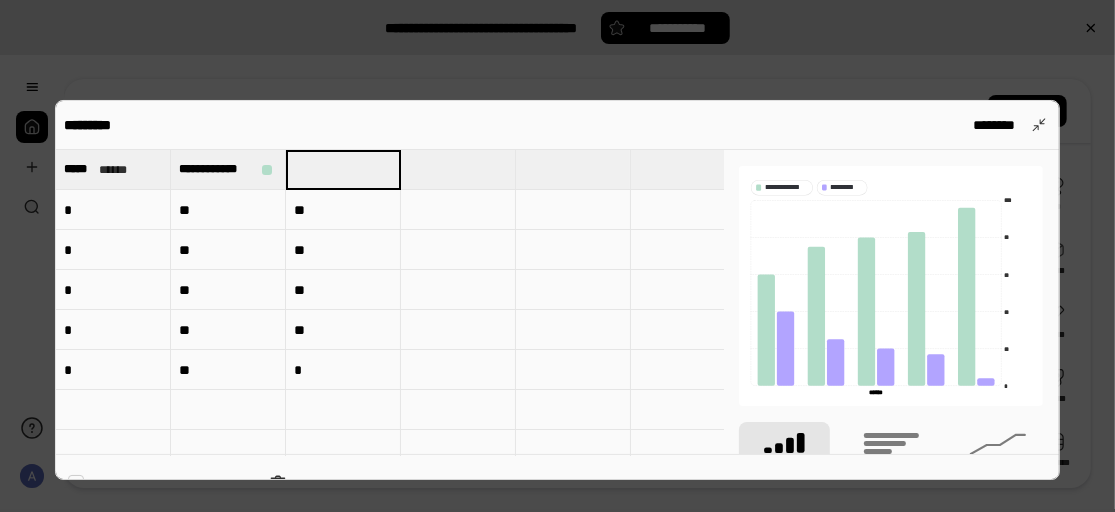 scroll, scrollTop: 253, scrollLeft: 0, axis: vertical 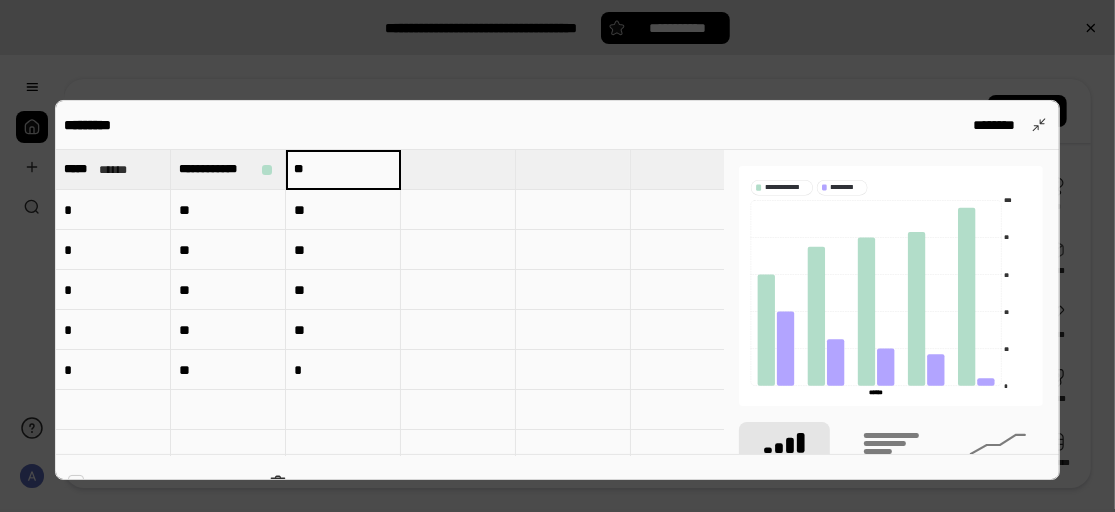 type on "*" 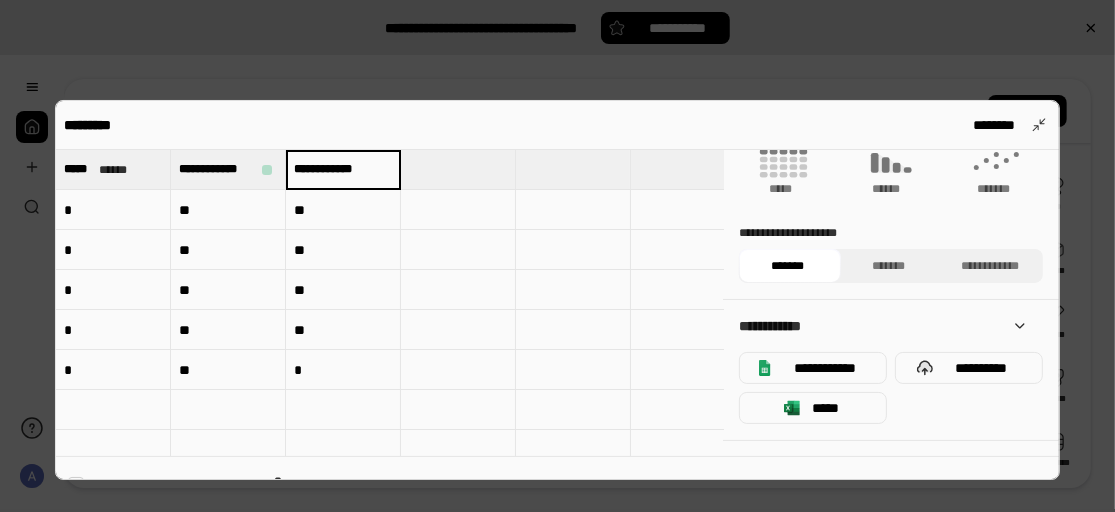 scroll, scrollTop: 464, scrollLeft: 0, axis: vertical 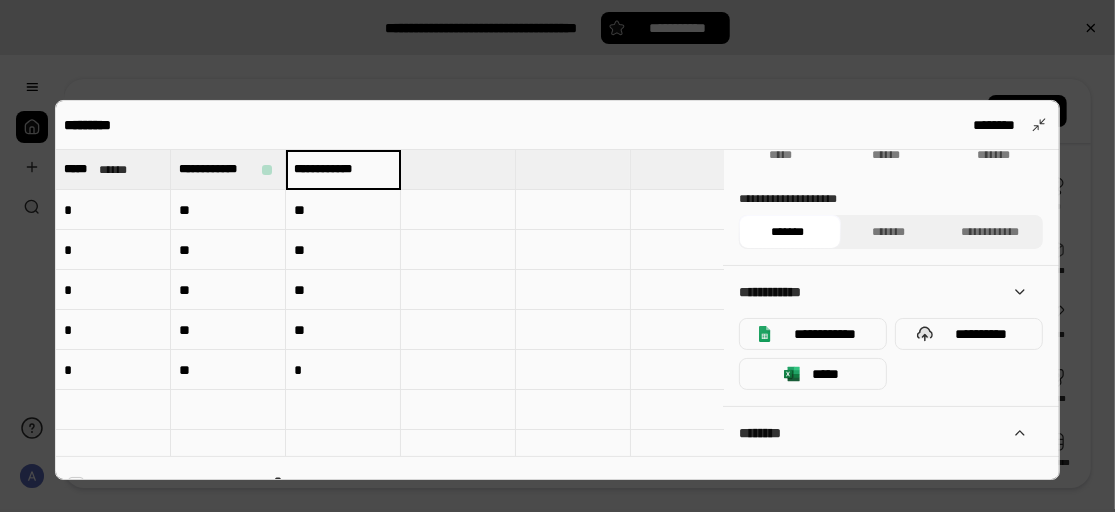 type on "**********" 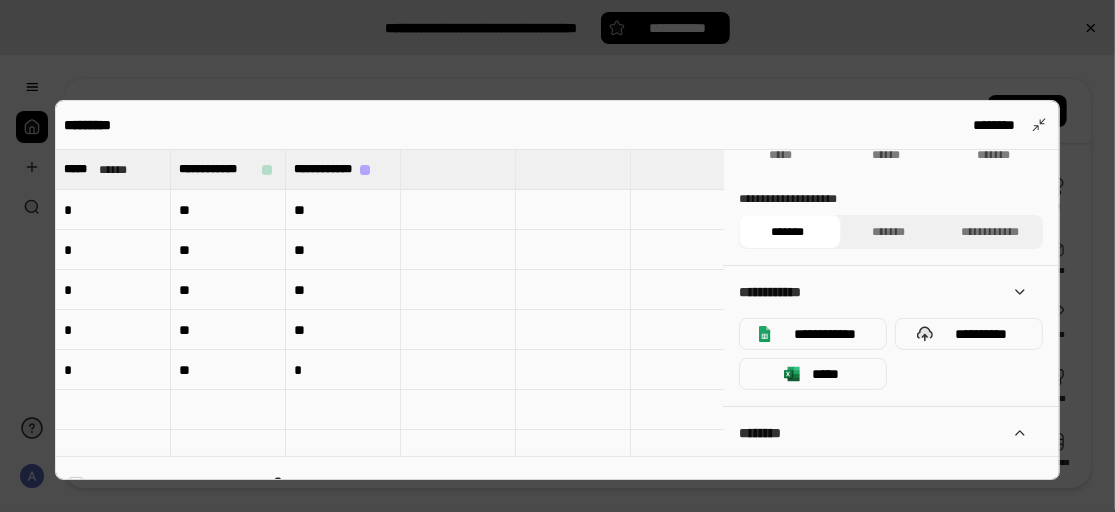 click on "********" at bounding box center (883, 433) 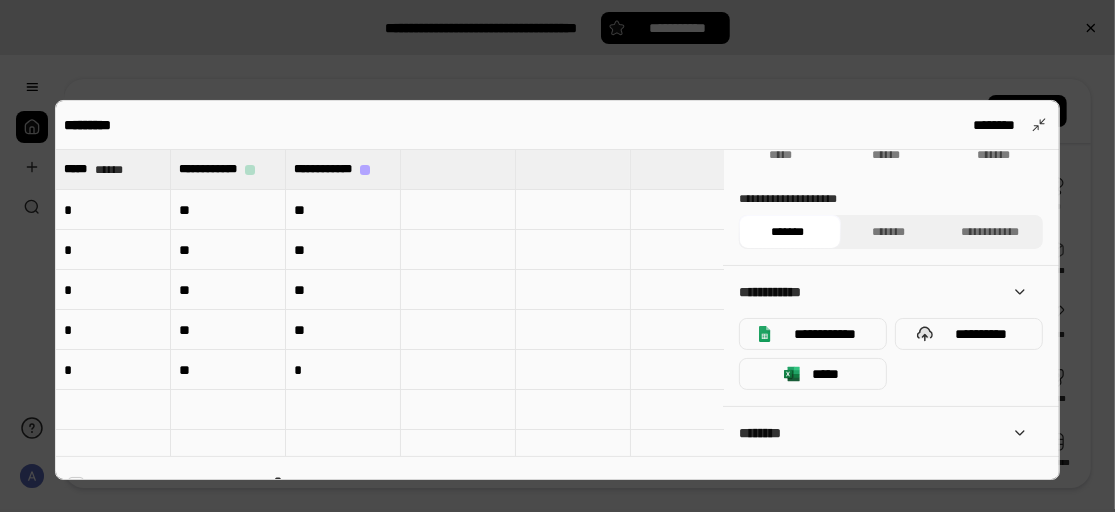 scroll, scrollTop: 1, scrollLeft: 0, axis: vertical 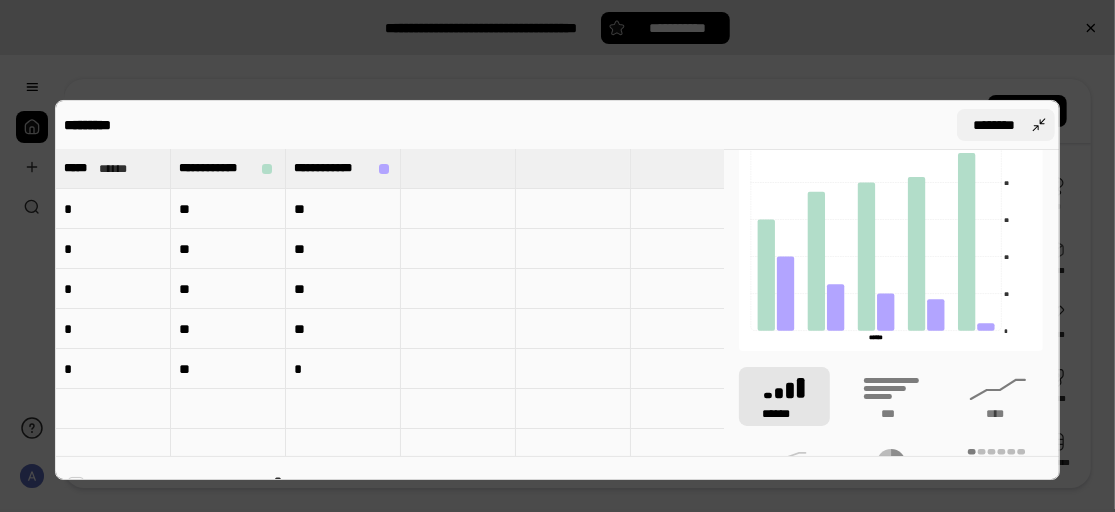 click on "********" at bounding box center (1006, 125) 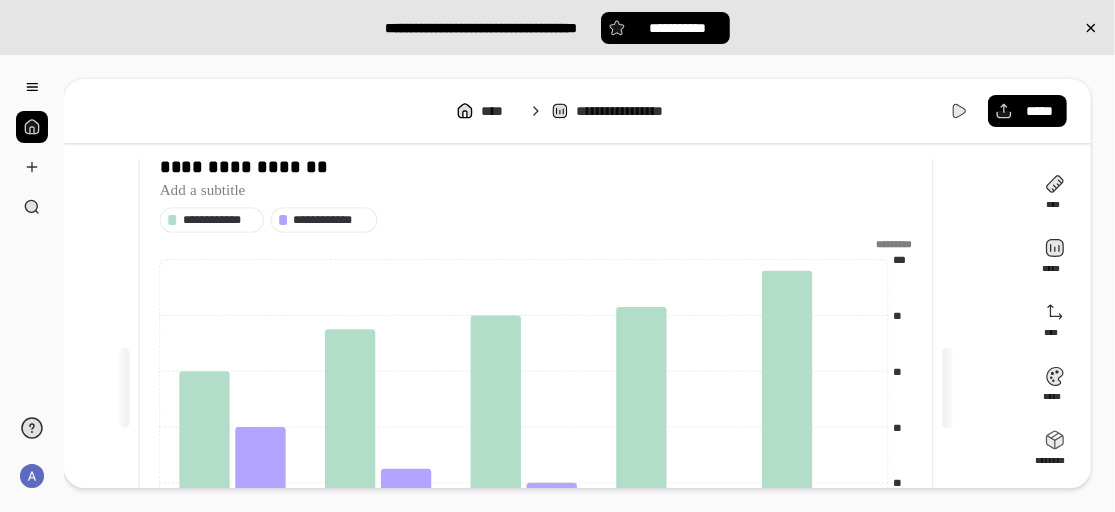 scroll, scrollTop: 66, scrollLeft: 0, axis: vertical 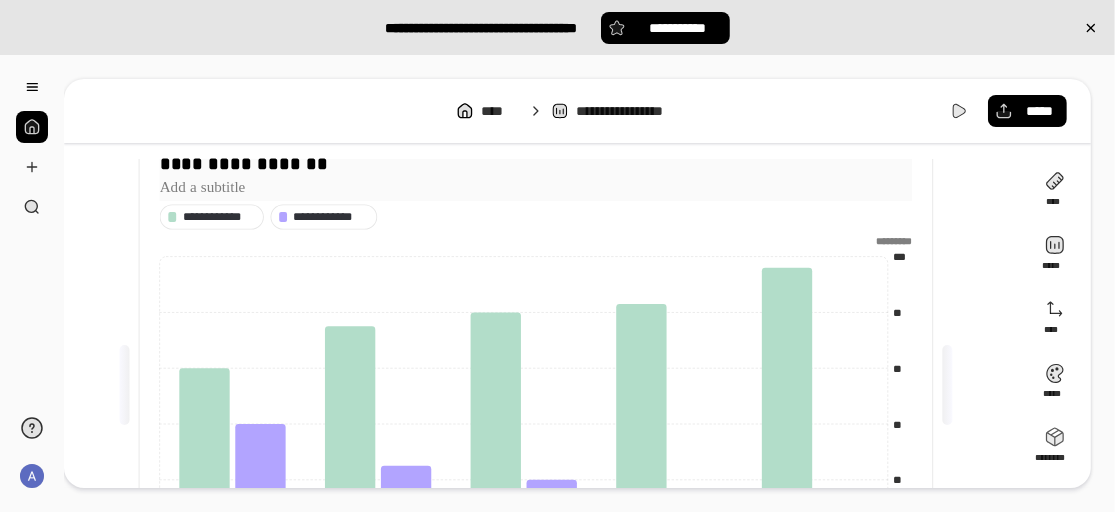 click on "**********" at bounding box center (536, 164) 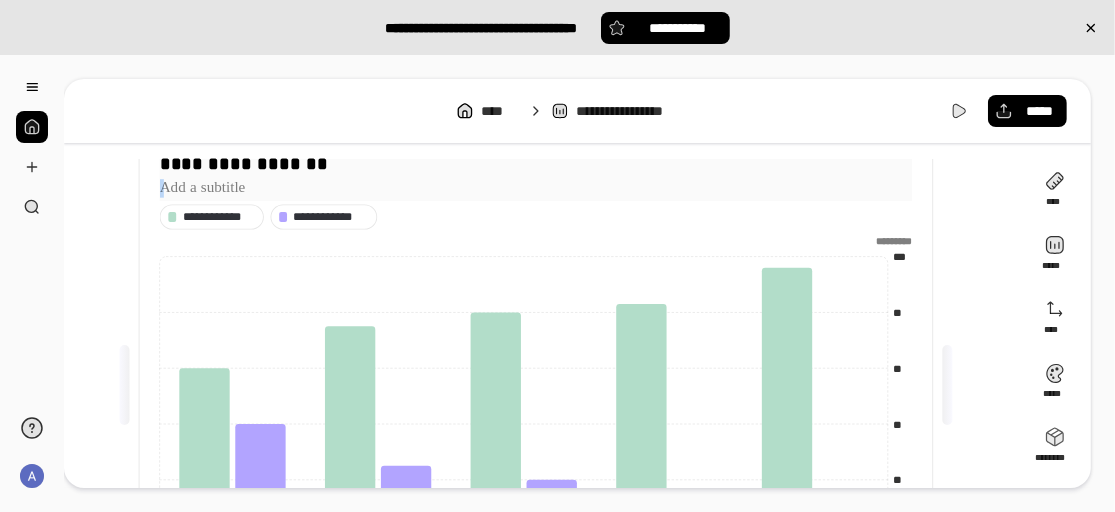 scroll, scrollTop: 0, scrollLeft: 0, axis: both 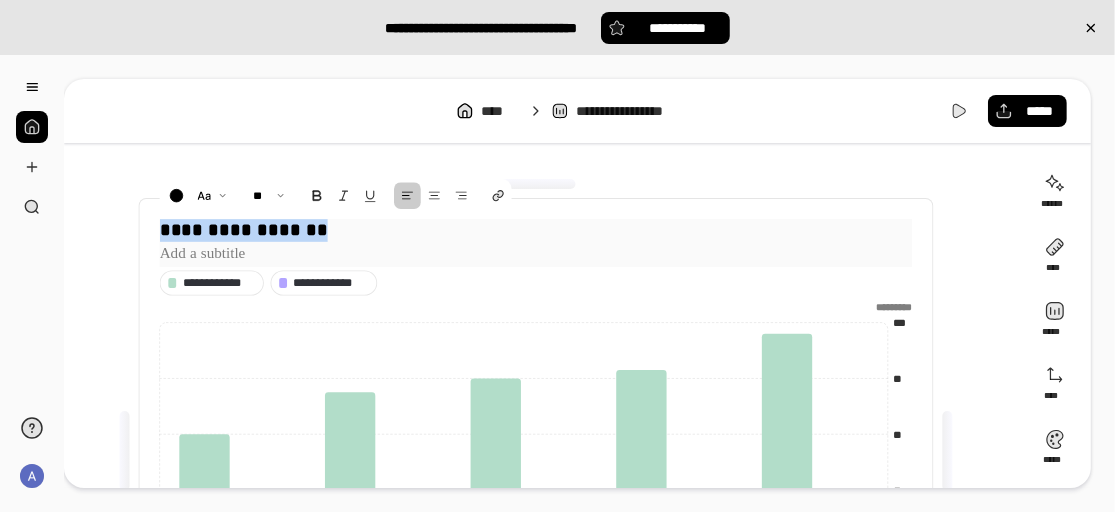 drag, startPoint x: 330, startPoint y: 162, endPoint x: 142, endPoint y: 213, distance: 194.79477 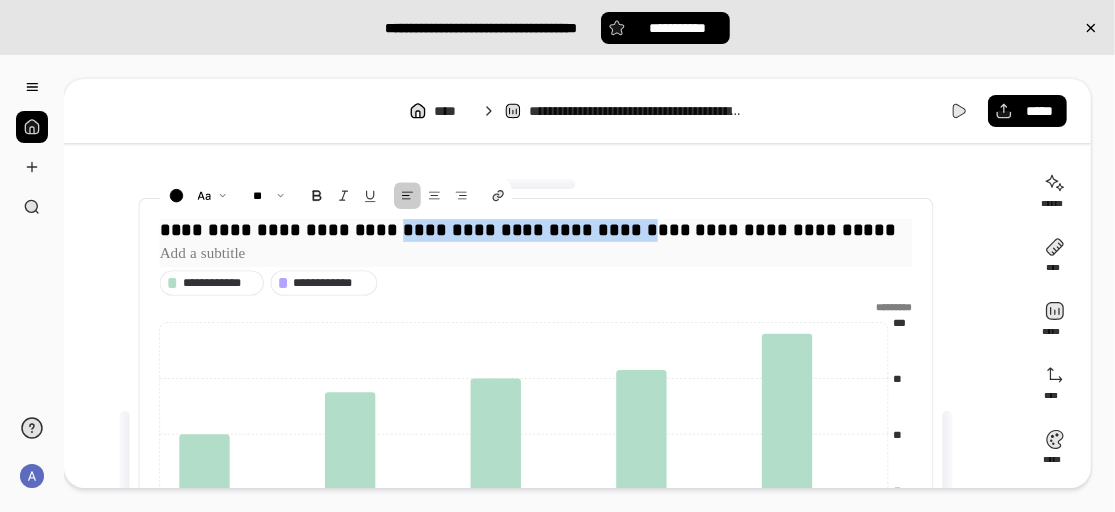drag, startPoint x: 369, startPoint y: 230, endPoint x: 602, endPoint y: 227, distance: 233.01932 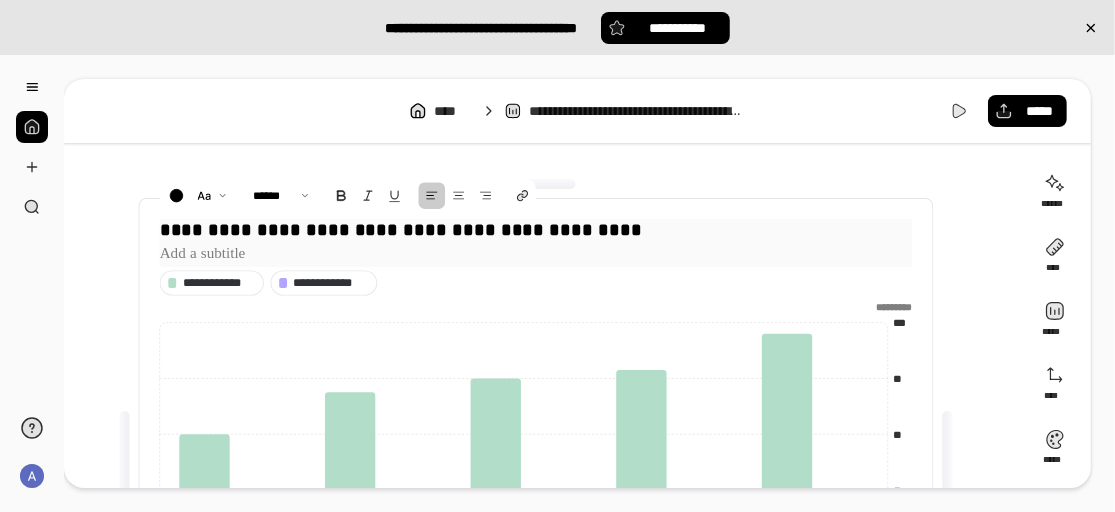 click at bounding box center [536, 254] 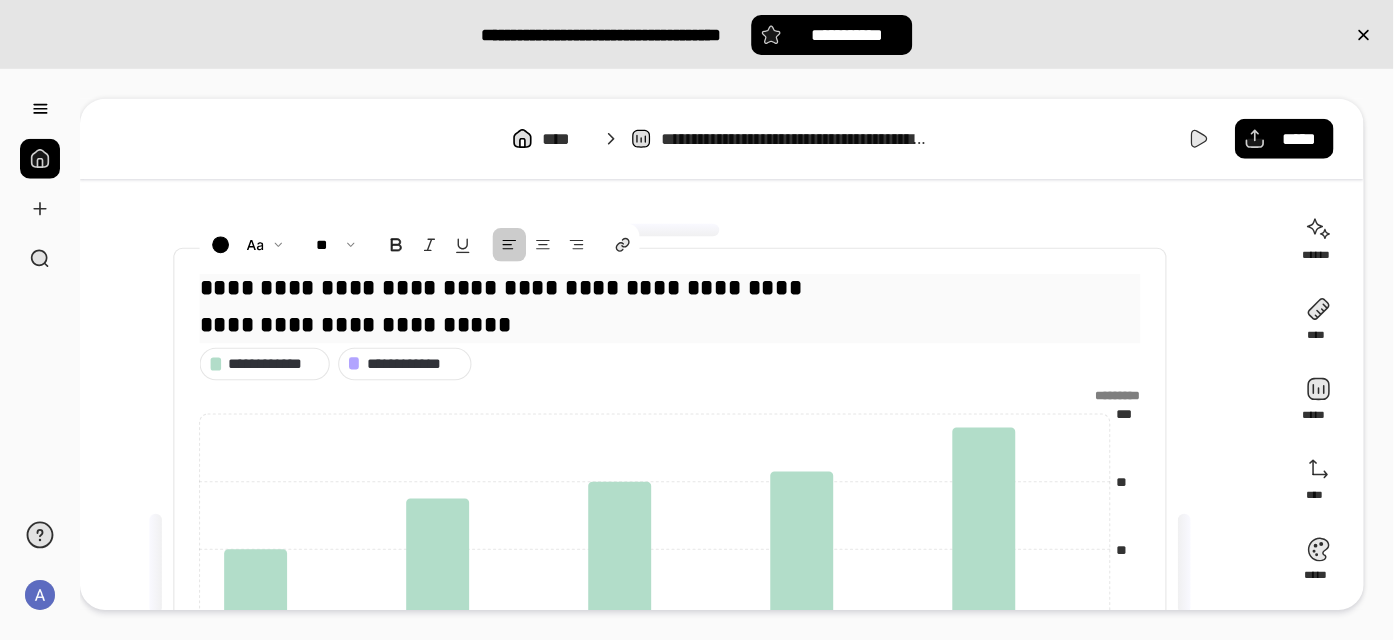 scroll, scrollTop: 1, scrollLeft: 0, axis: vertical 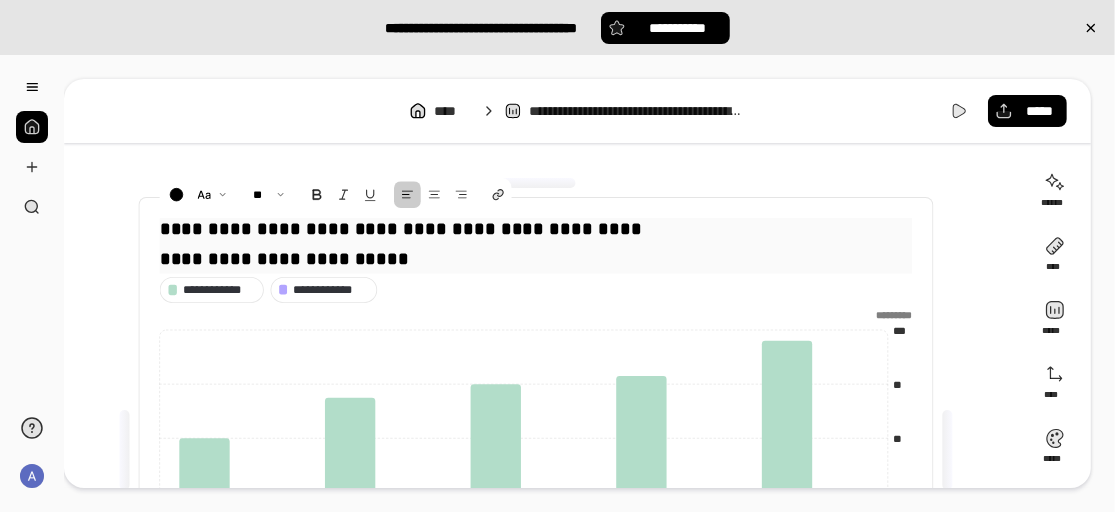 click on "**********" at bounding box center [536, 259] 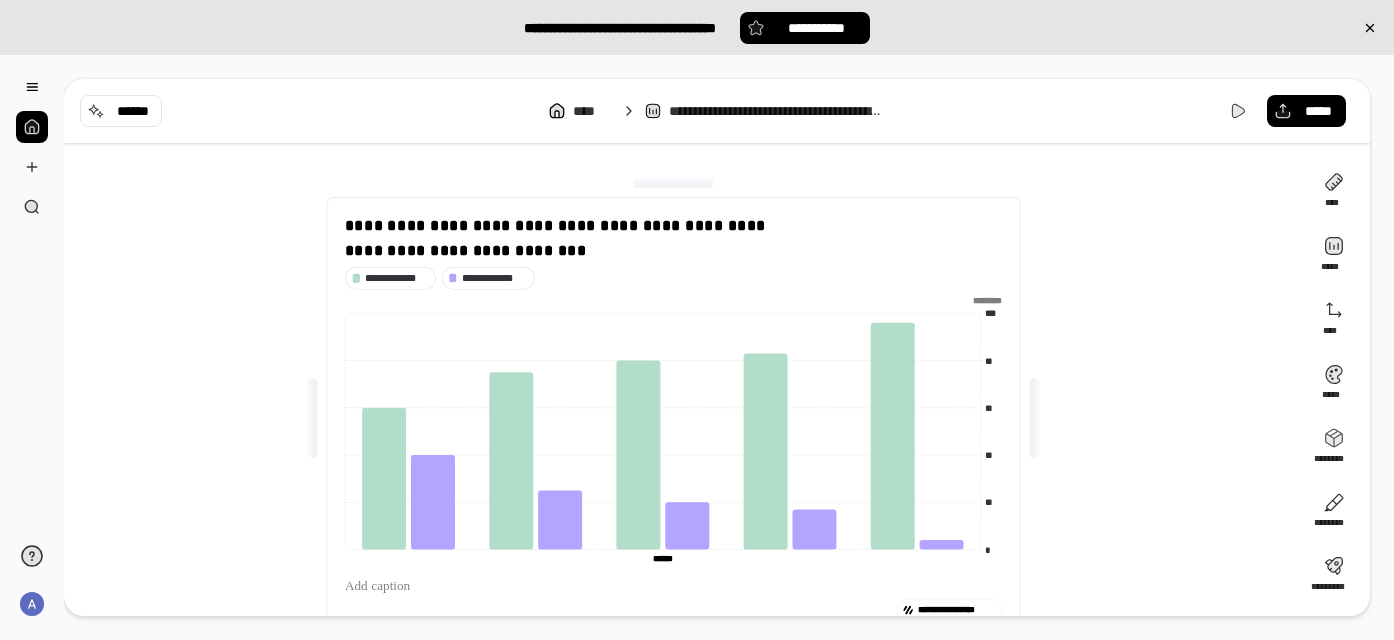 drag, startPoint x: 1074, startPoint y: 0, endPoint x: 242, endPoint y: 334, distance: 896.5378 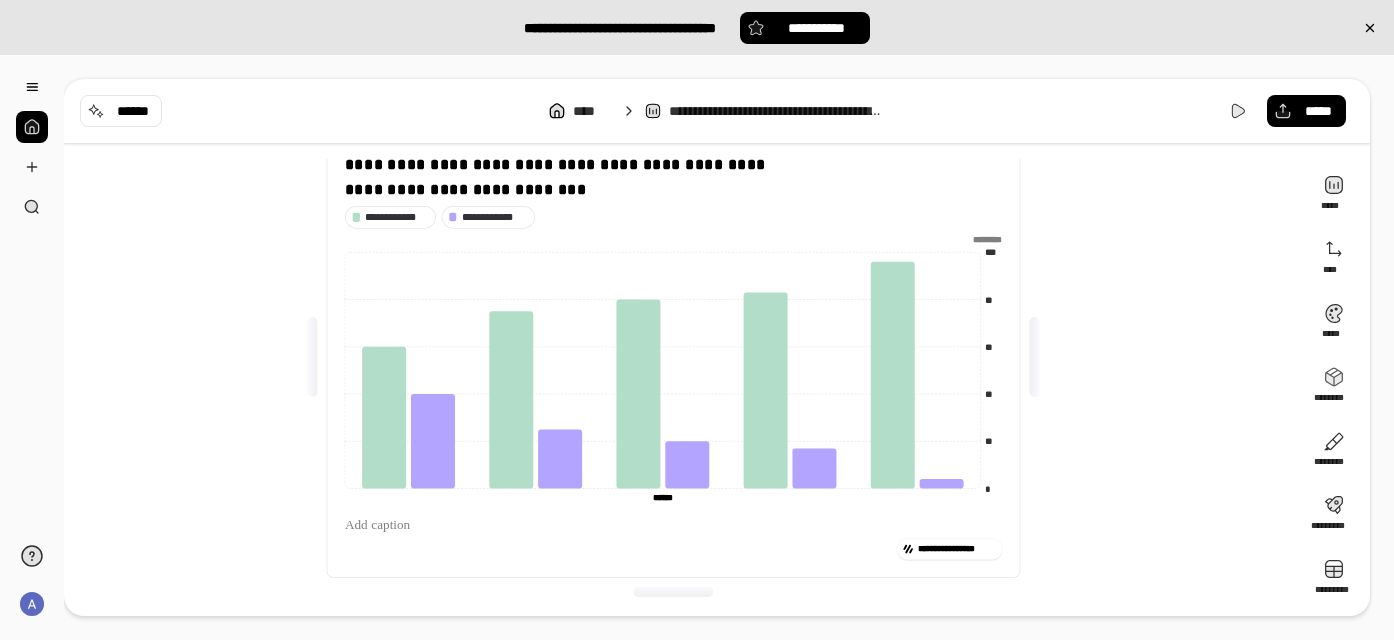 scroll, scrollTop: 0, scrollLeft: 0, axis: both 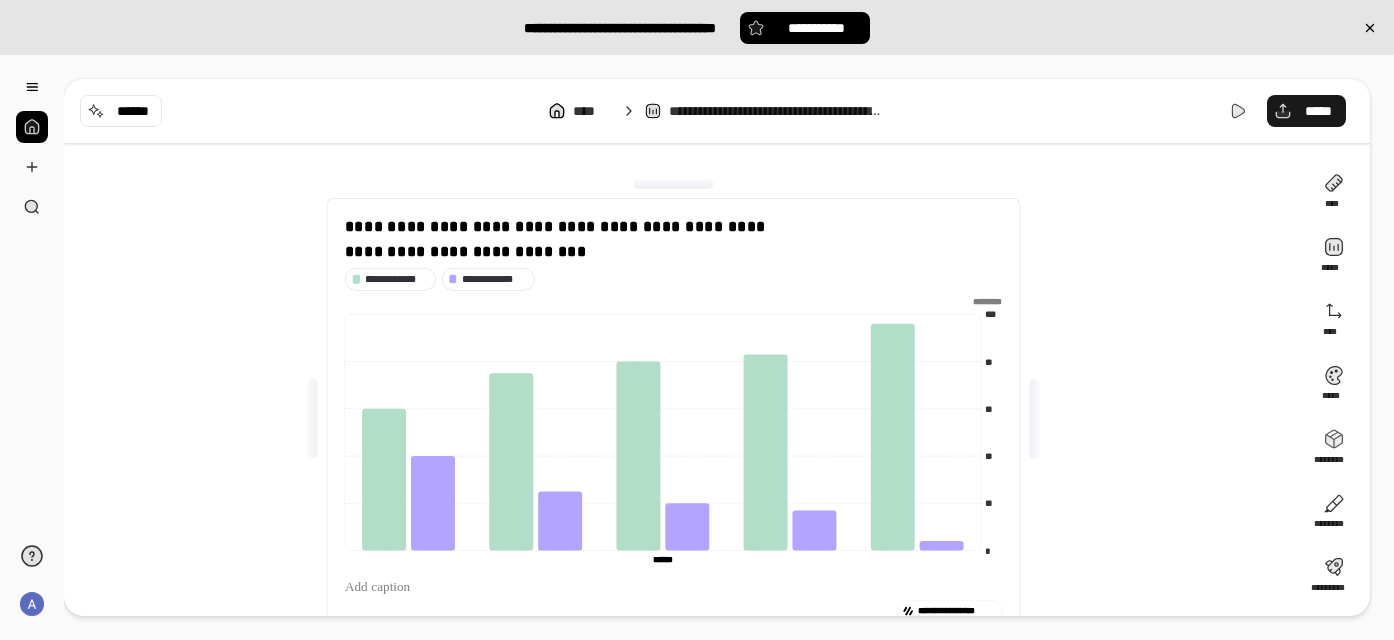 click on "*****" at bounding box center (1318, 111) 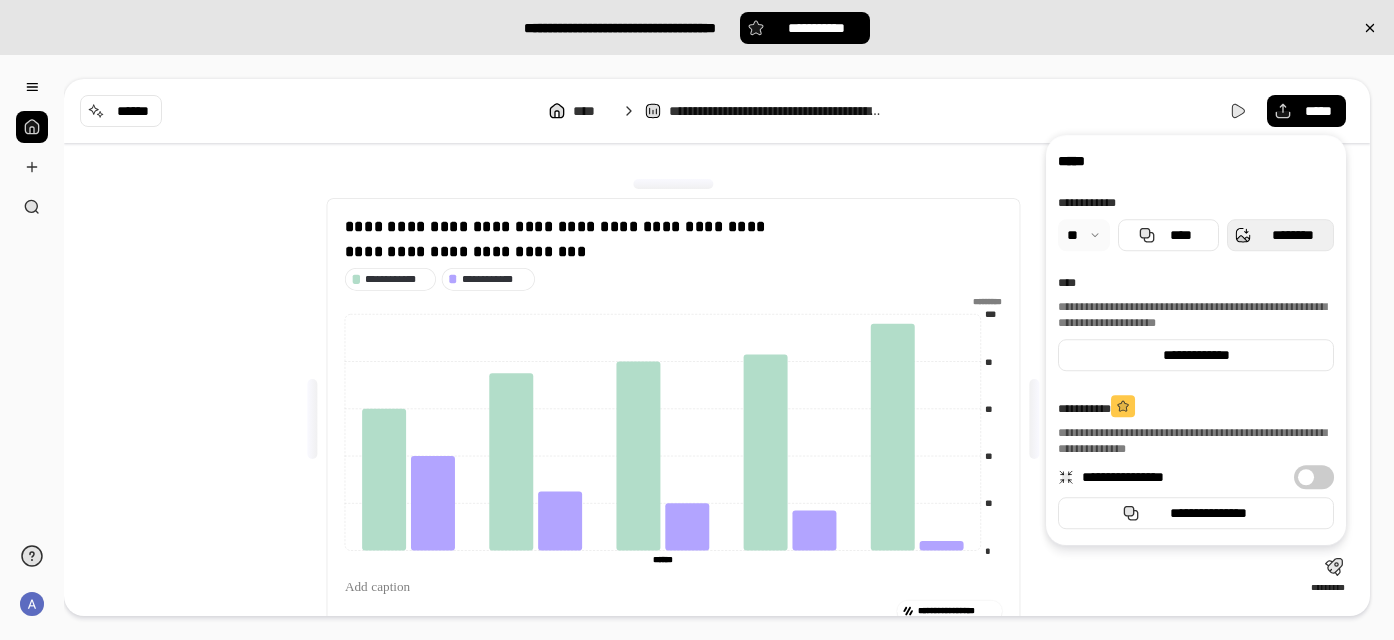 click on "********" at bounding box center [1280, 235] 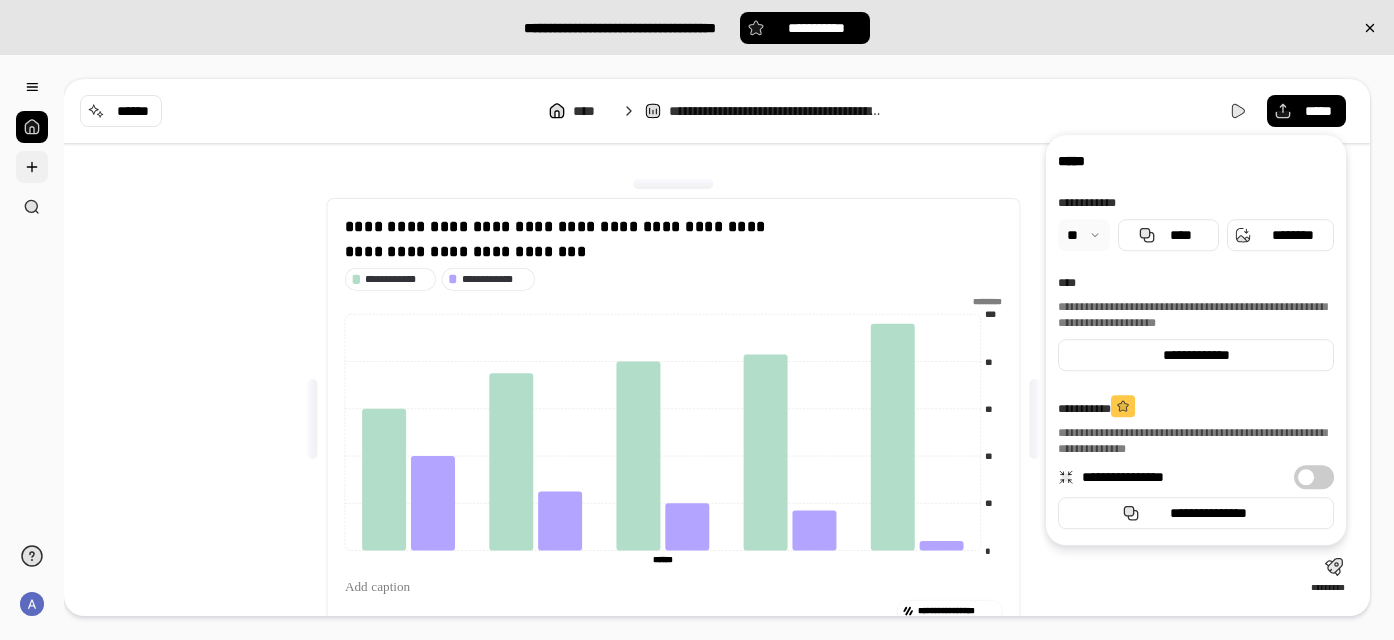 click at bounding box center (32, 167) 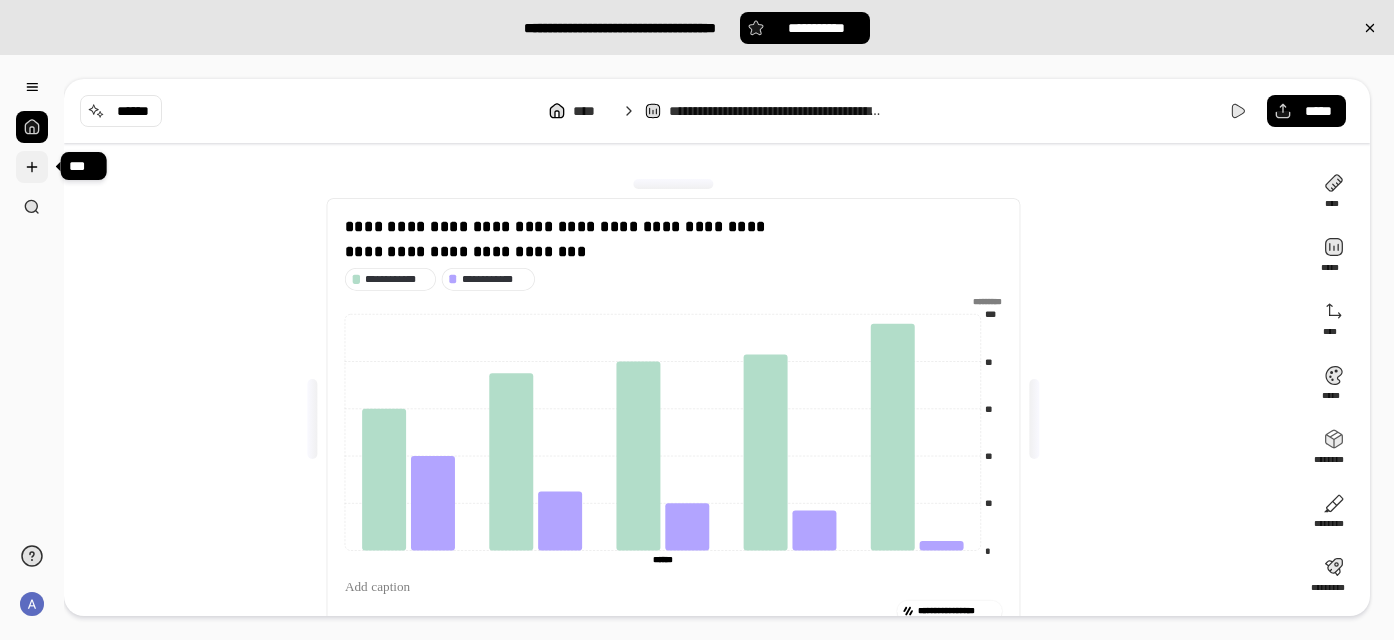 click at bounding box center (32, 167) 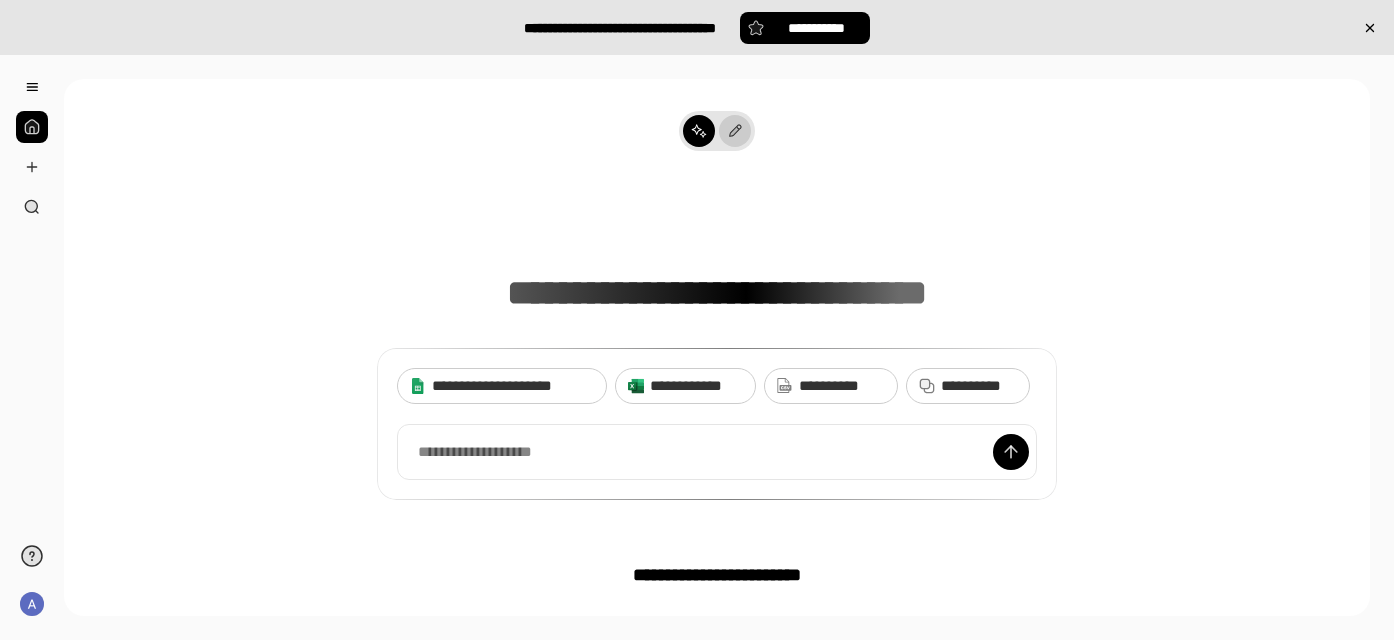 click 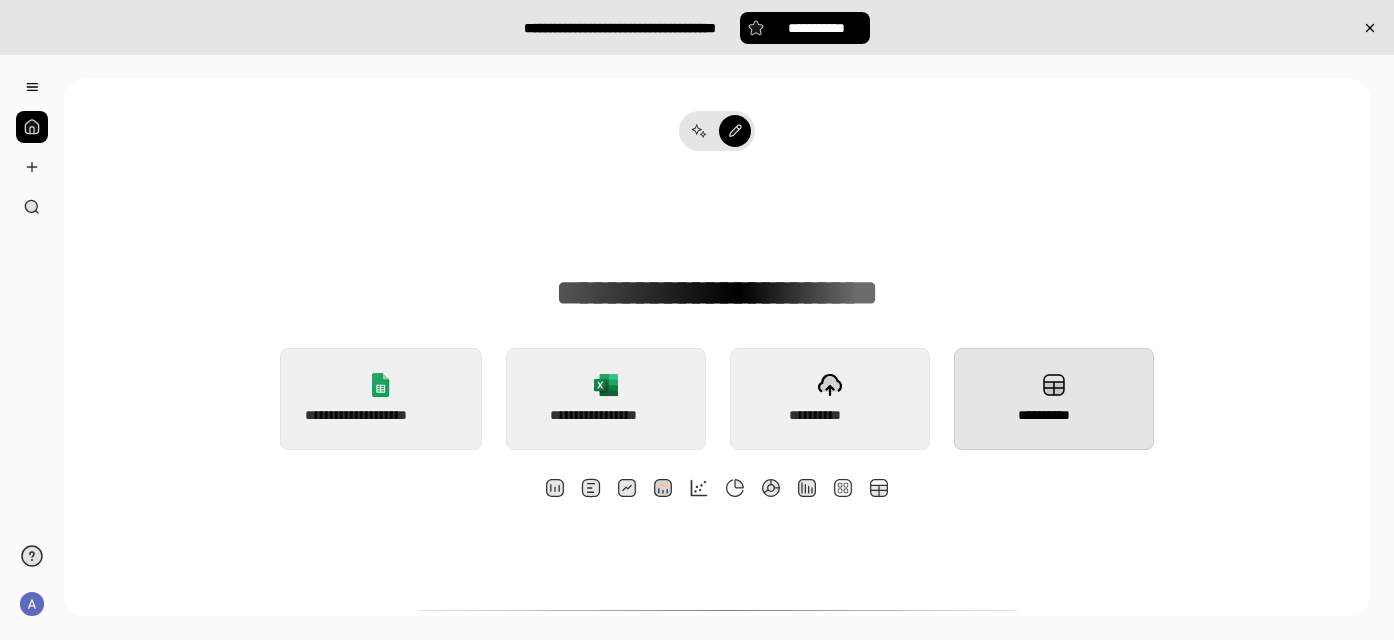 click on "**********" at bounding box center [1054, 399] 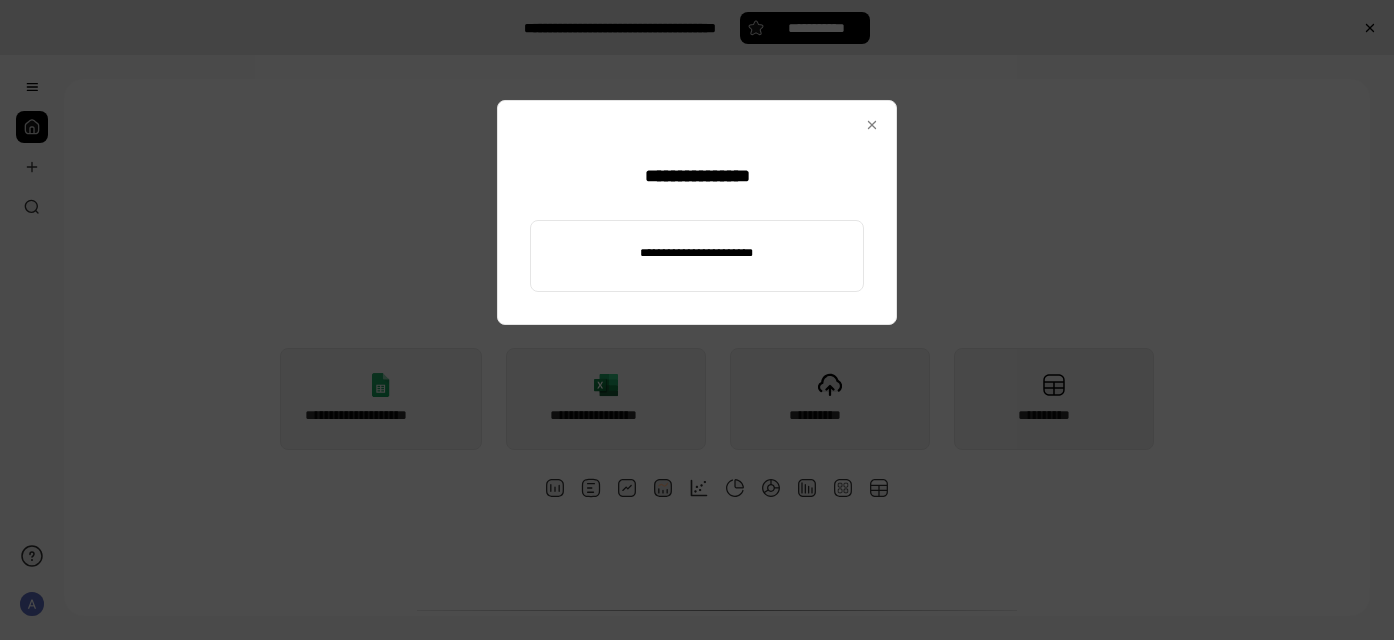 click at bounding box center (697, 253) 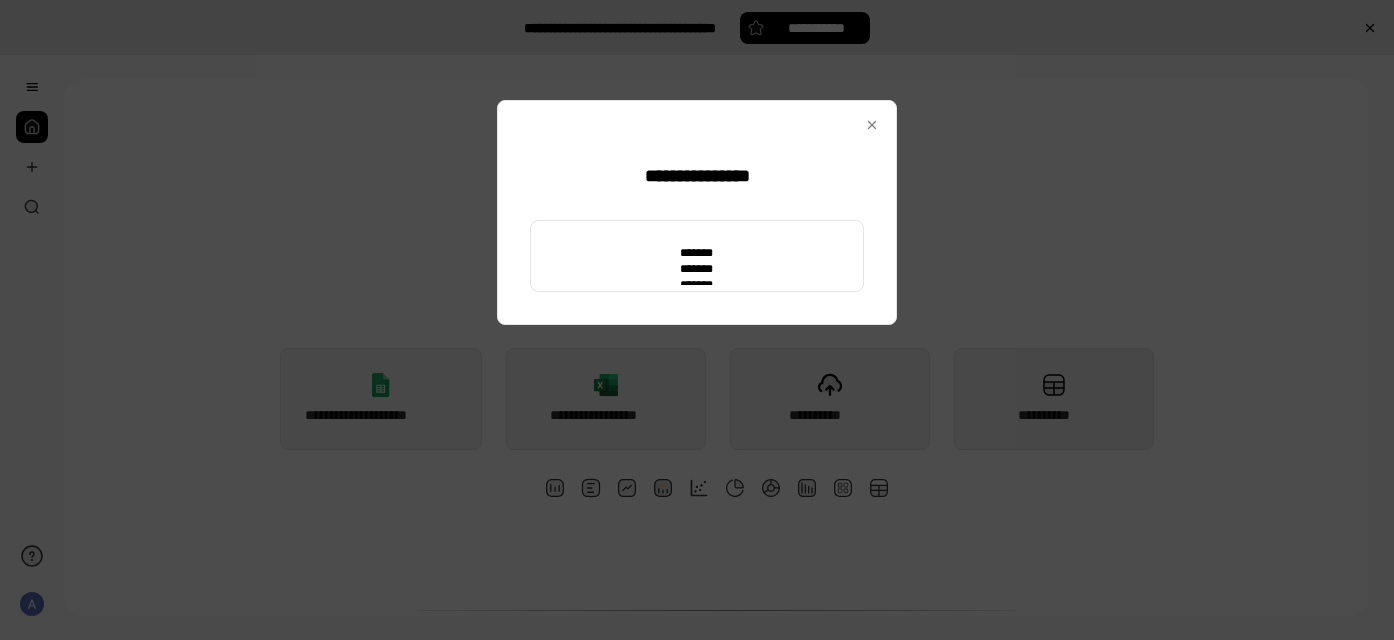 type on "*******
*******
*******
*******
******" 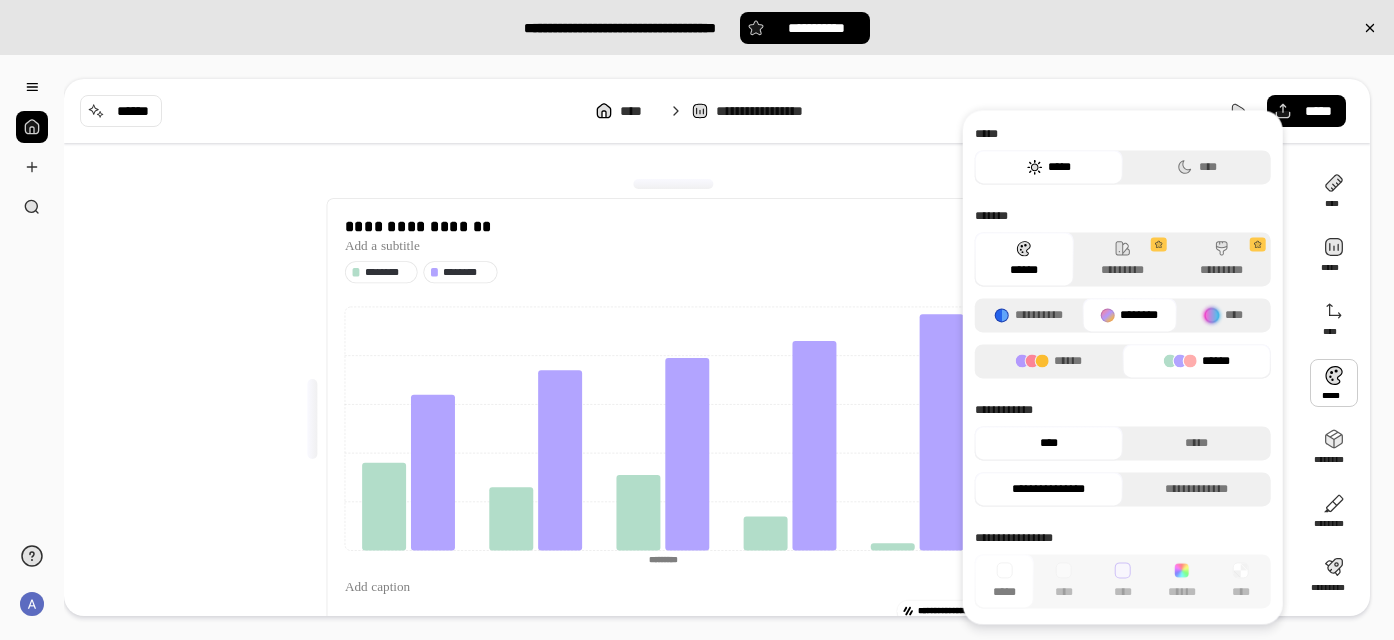 click at bounding box center (1334, 383) 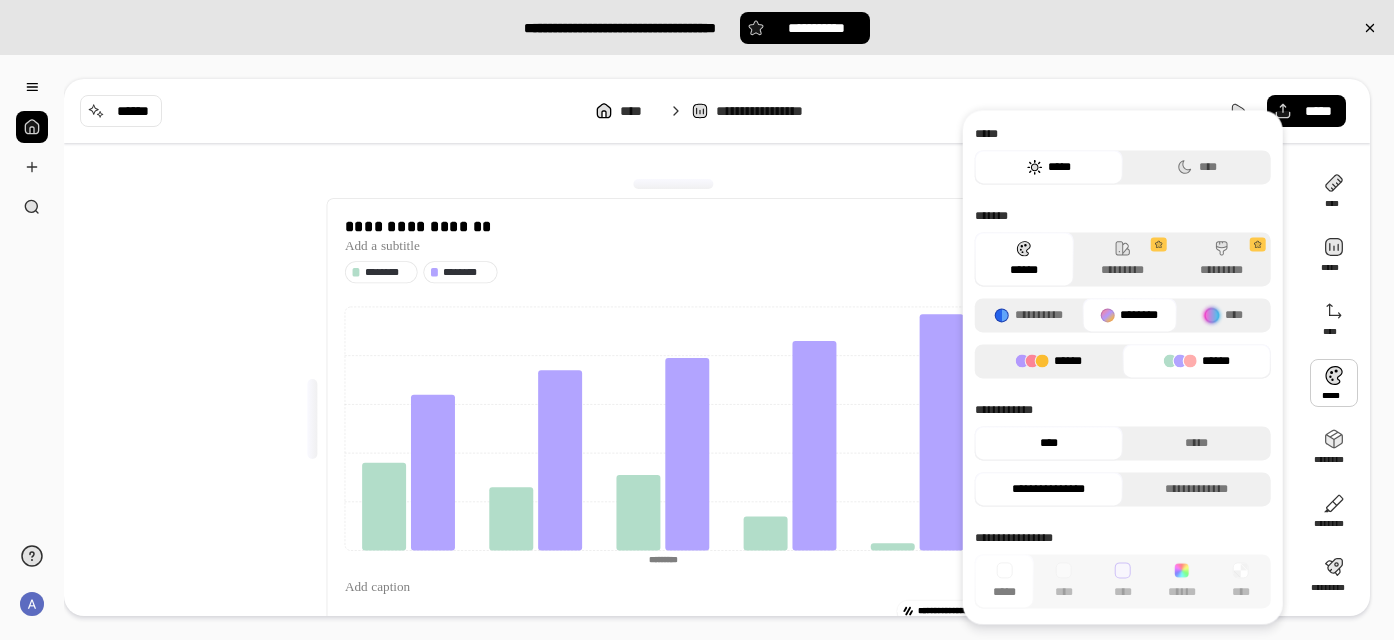 click on "******" at bounding box center [1049, 361] 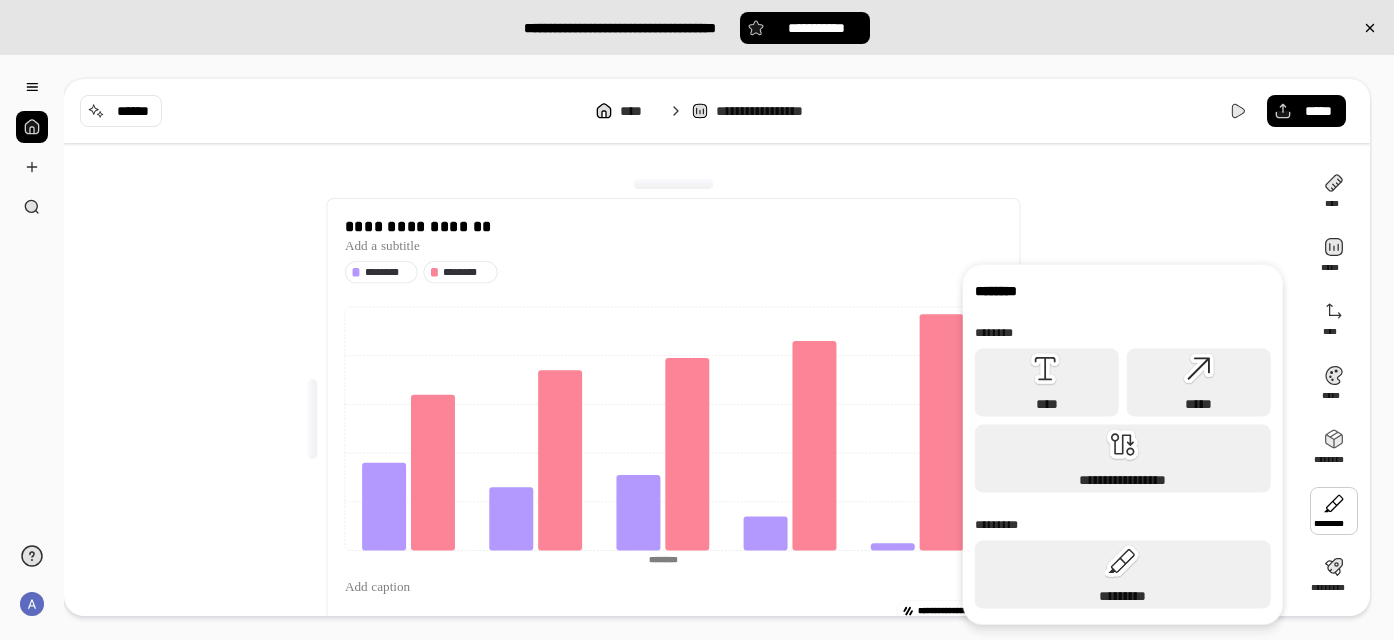 scroll, scrollTop: 62, scrollLeft: 0, axis: vertical 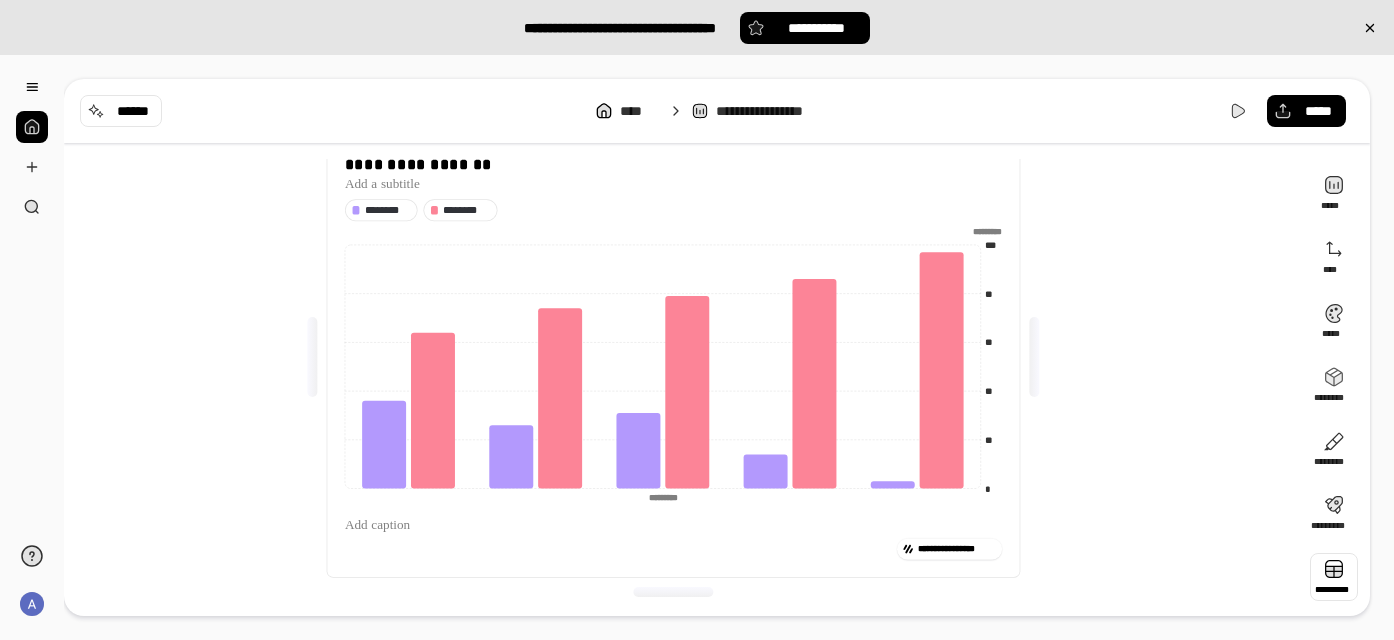 click at bounding box center [1334, 577] 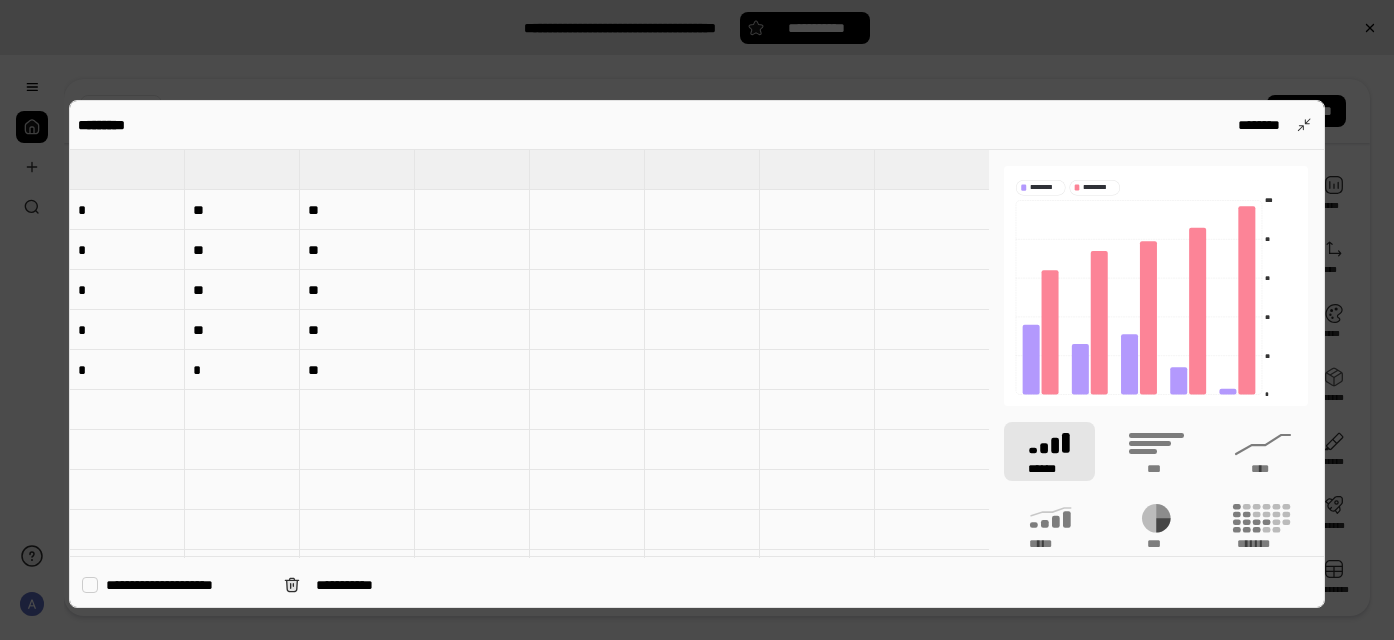 click at bounding box center [127, 169] 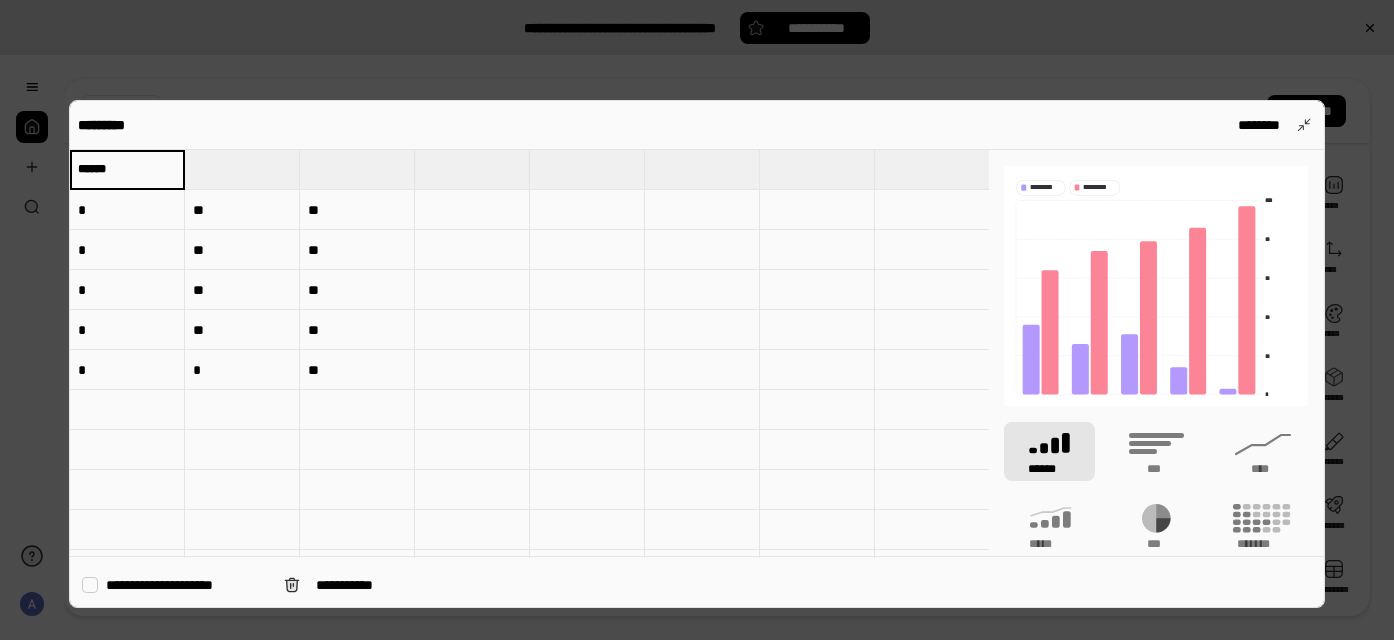 type on "******" 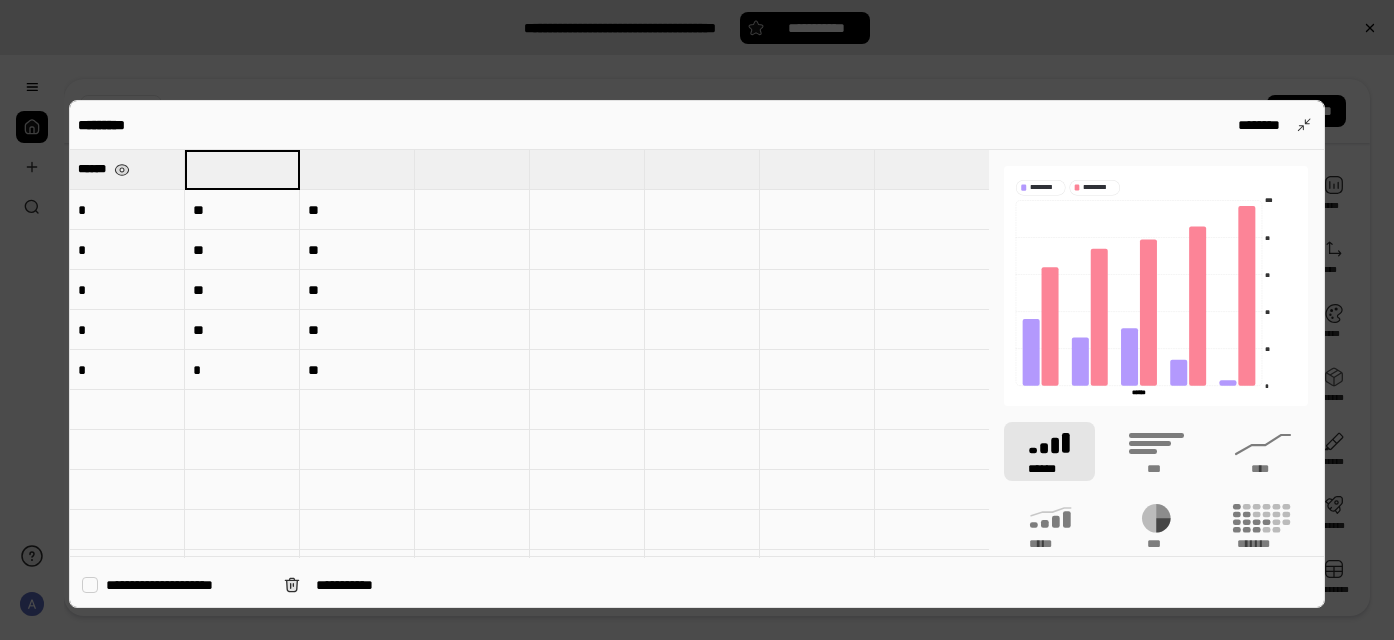 type on "******" 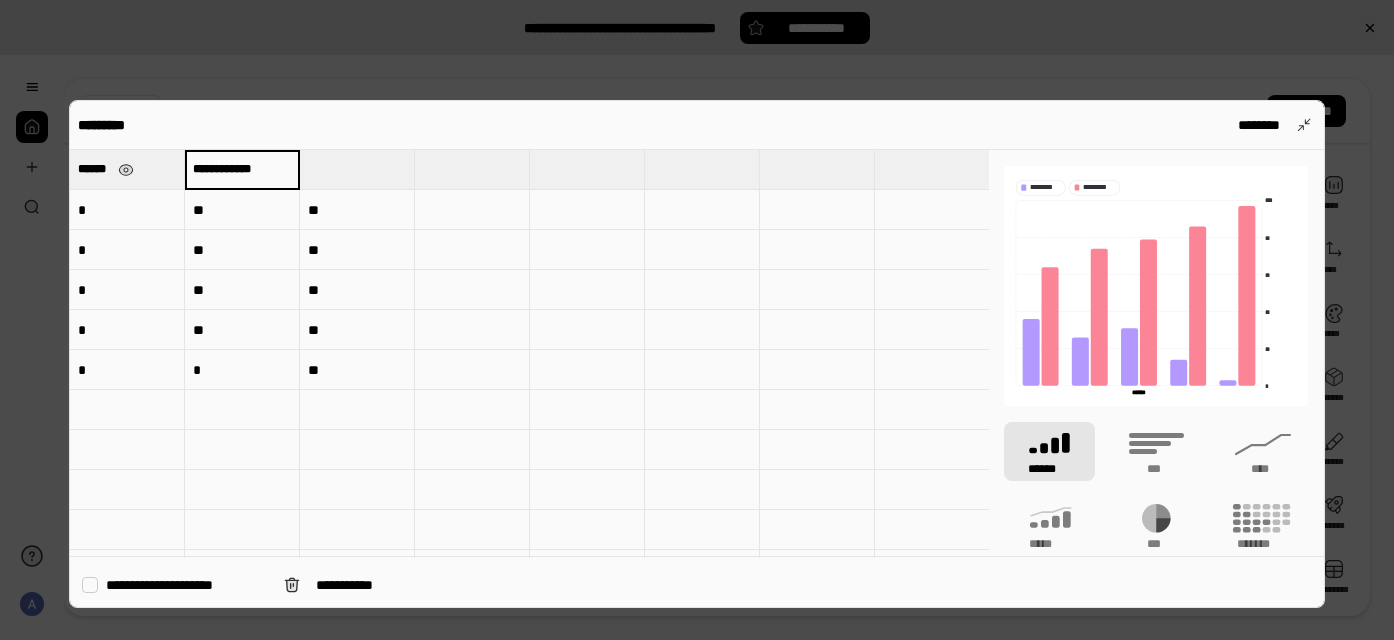 click on "**********" at bounding box center [242, 169] 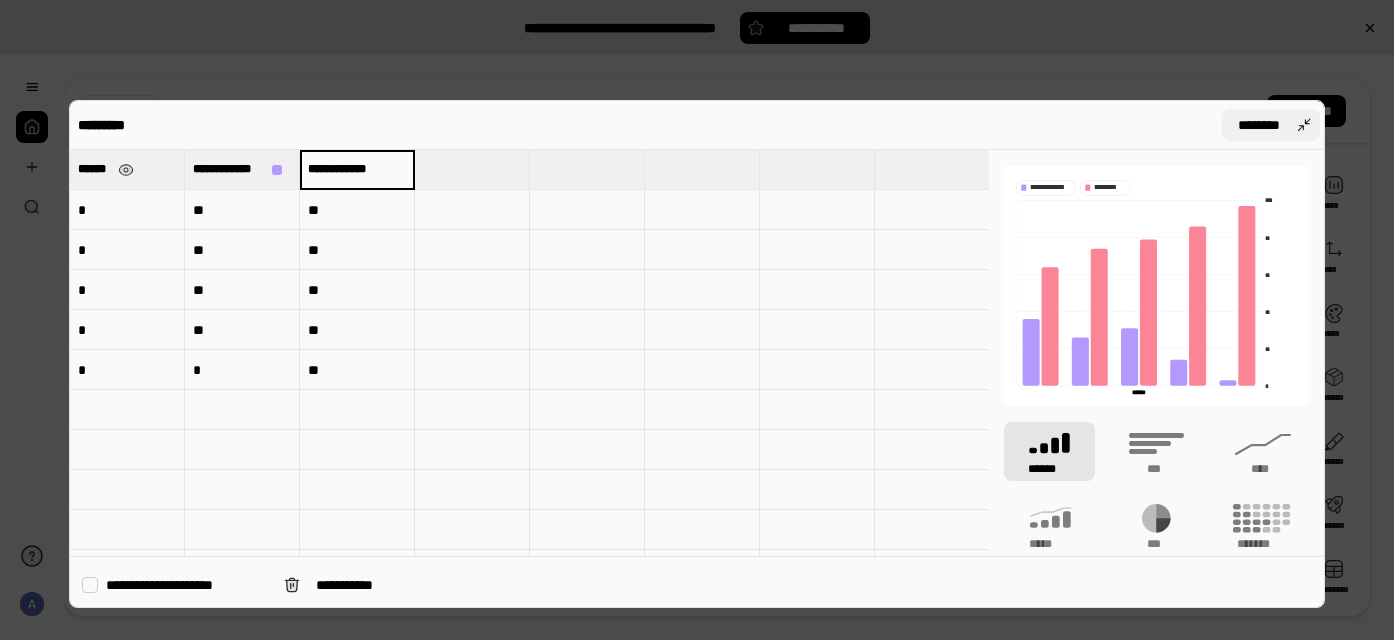 type on "**********" 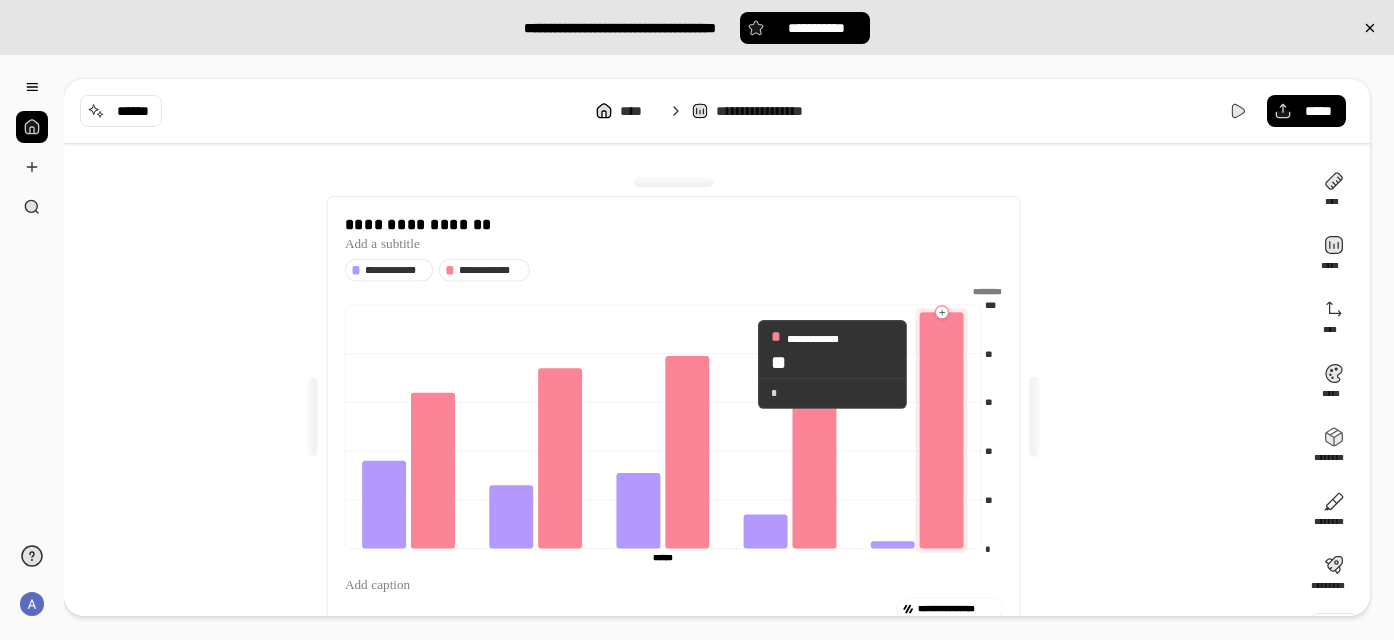 scroll, scrollTop: 7, scrollLeft: 0, axis: vertical 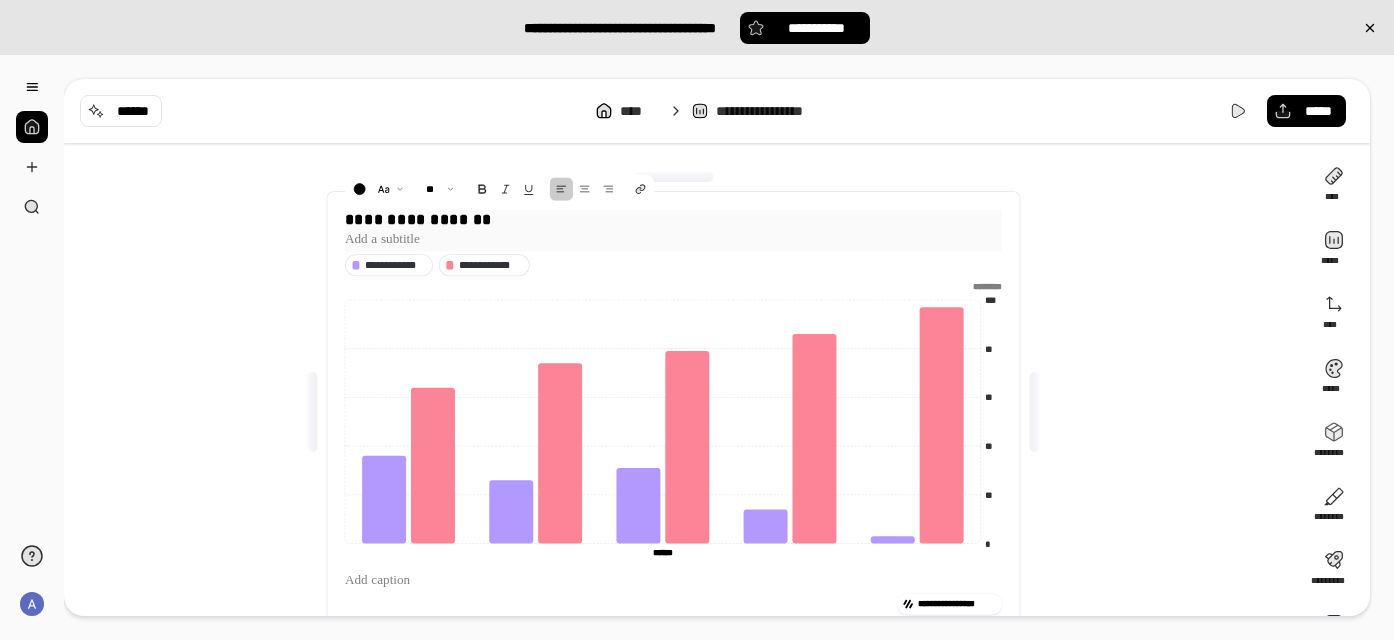 click on "**********" at bounding box center (673, 220) 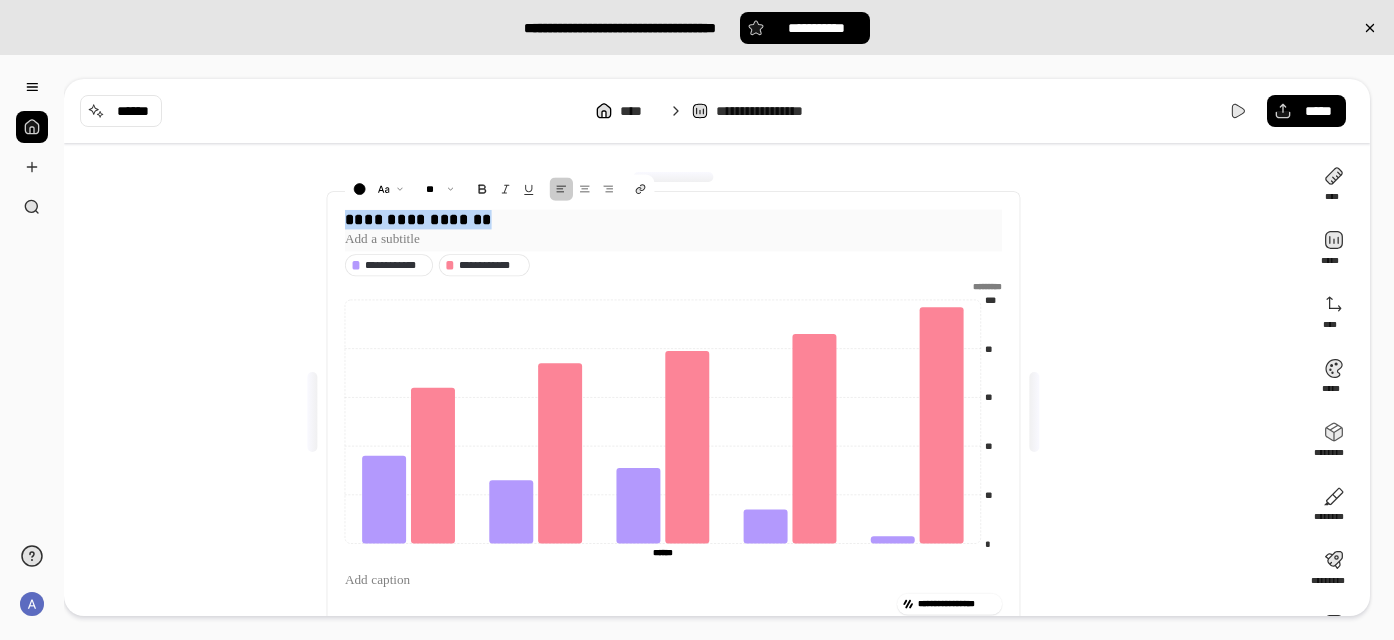 drag, startPoint x: 506, startPoint y: 213, endPoint x: 339, endPoint y: 220, distance: 167.14664 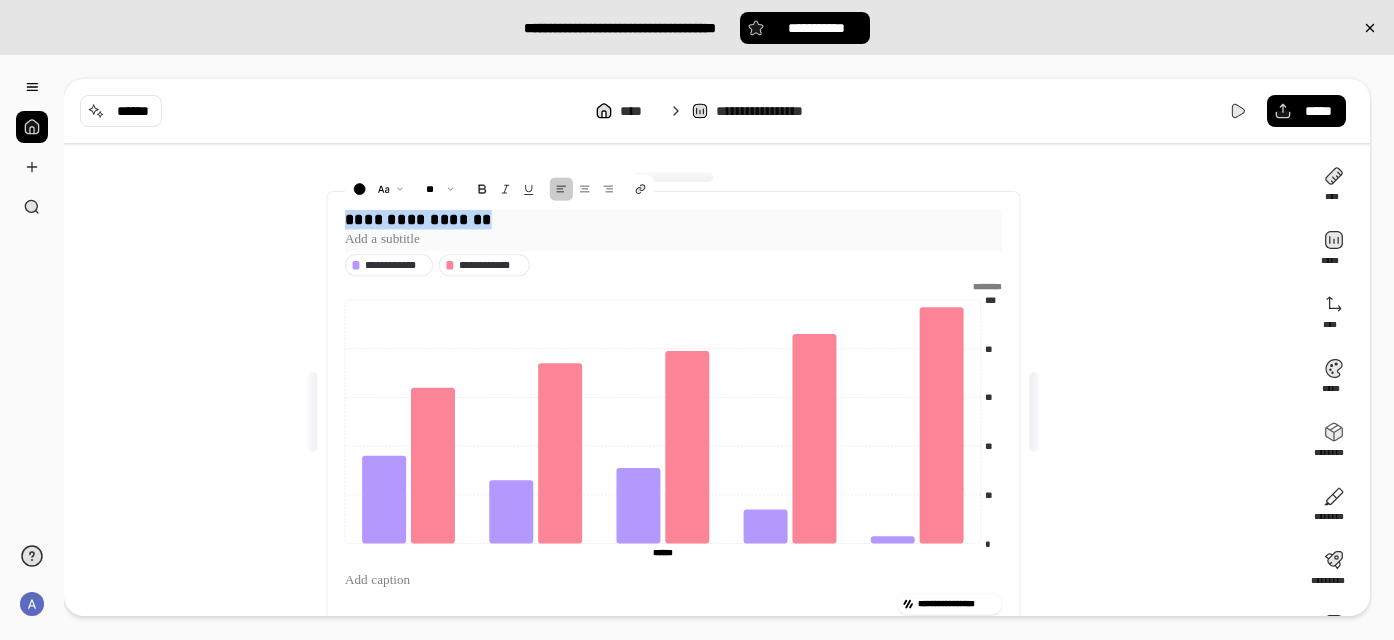 type 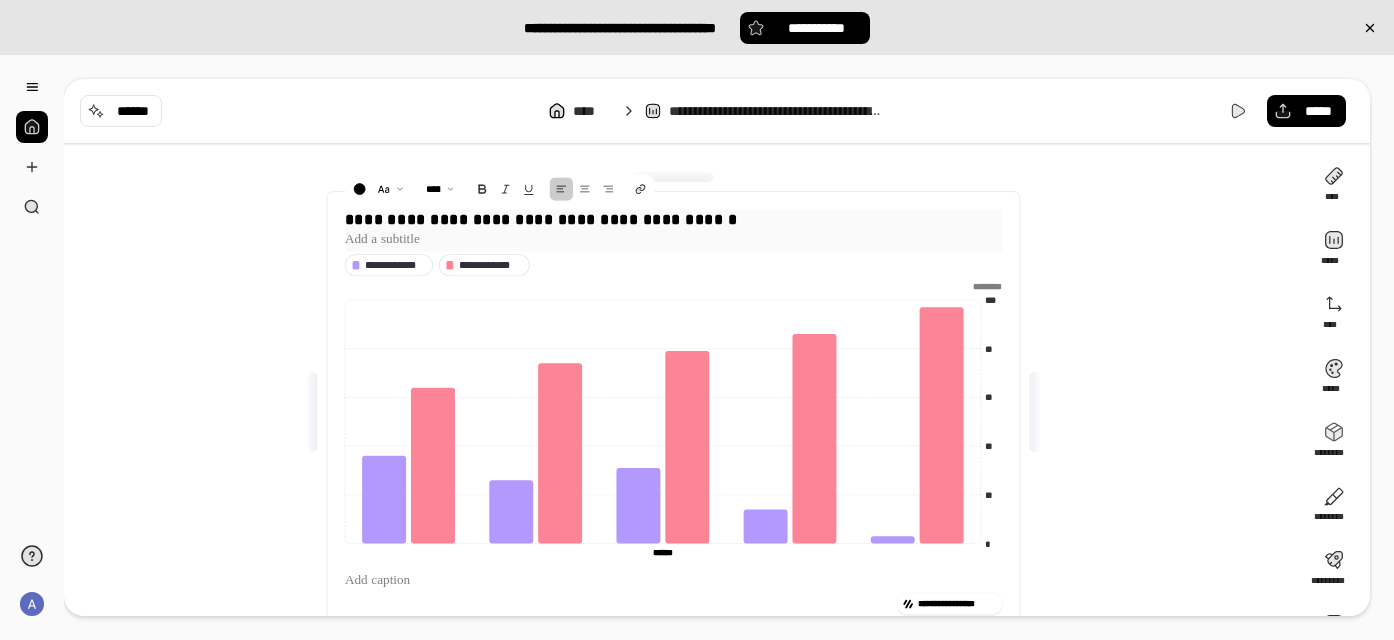 click at bounding box center (673, 241) 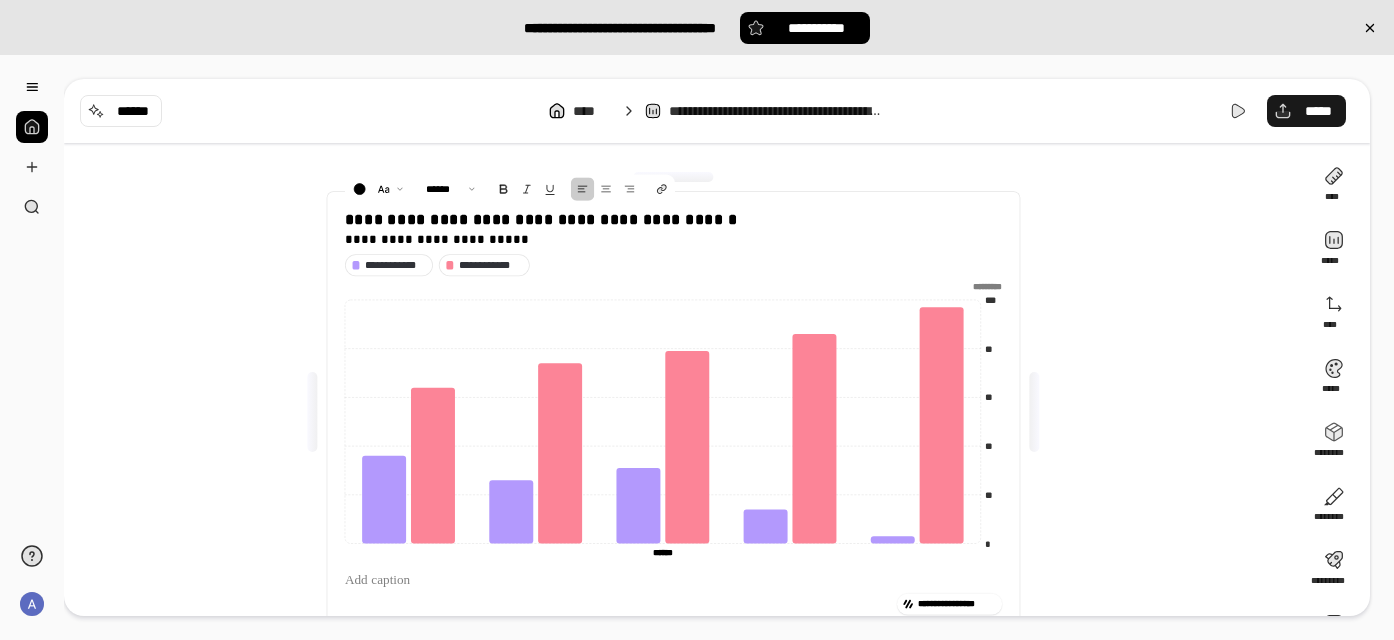 click on "*****" at bounding box center [1306, 111] 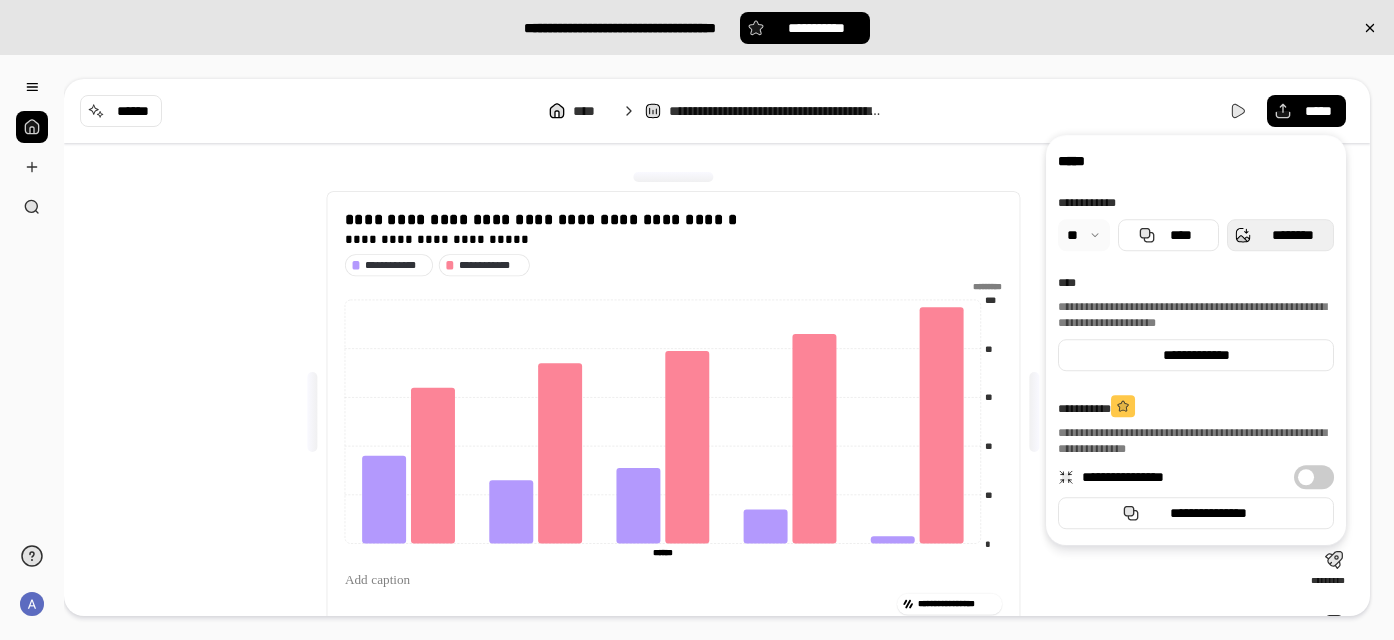 click on "********" at bounding box center (1292, 235) 